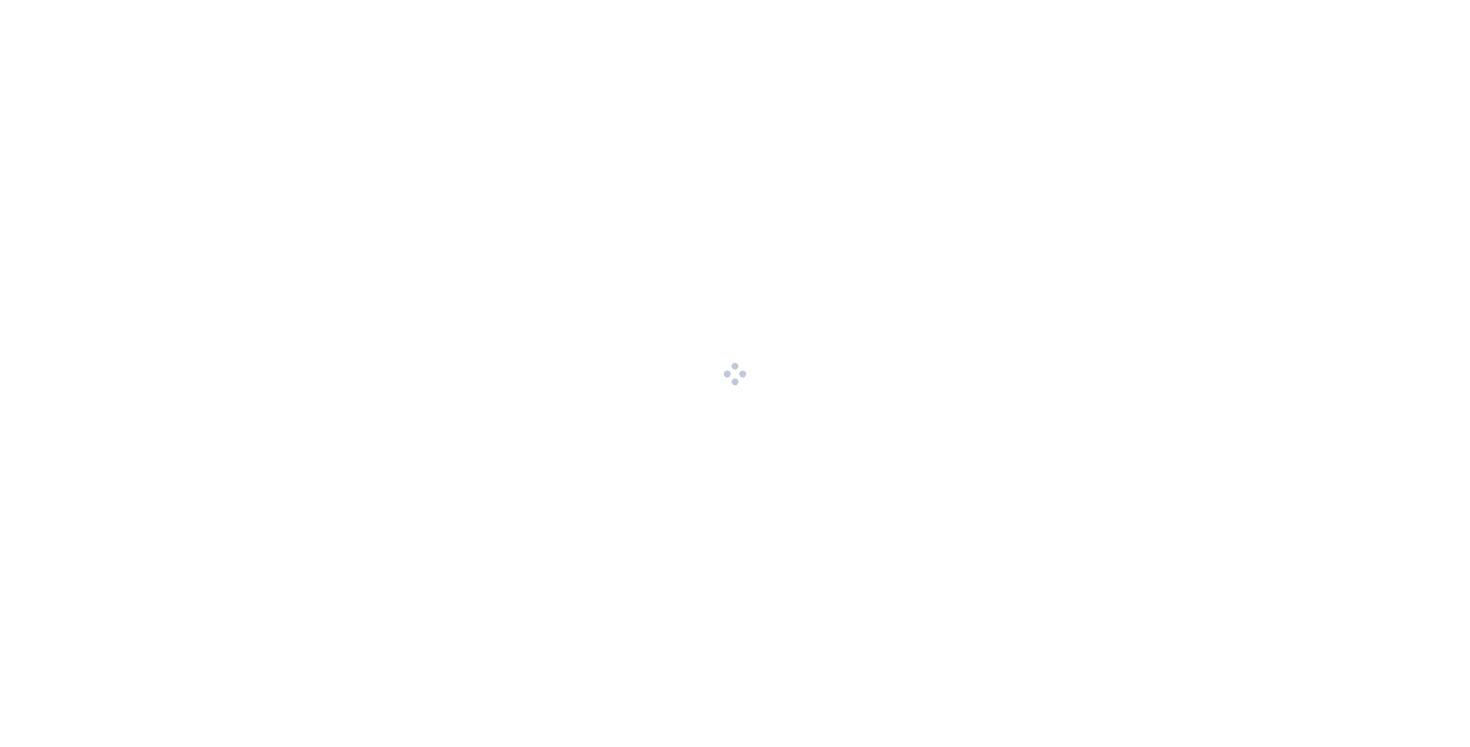 scroll, scrollTop: 0, scrollLeft: 0, axis: both 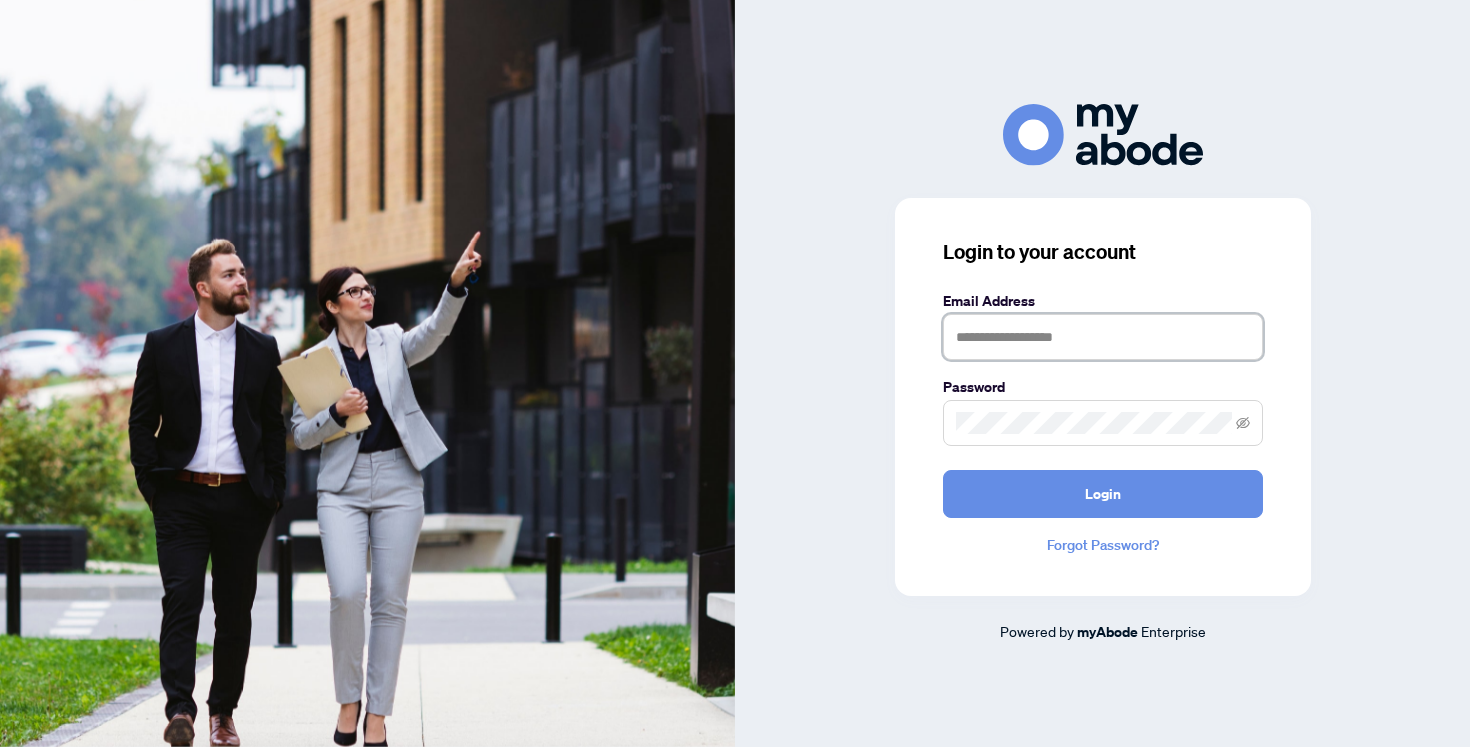 click at bounding box center (1103, 337) 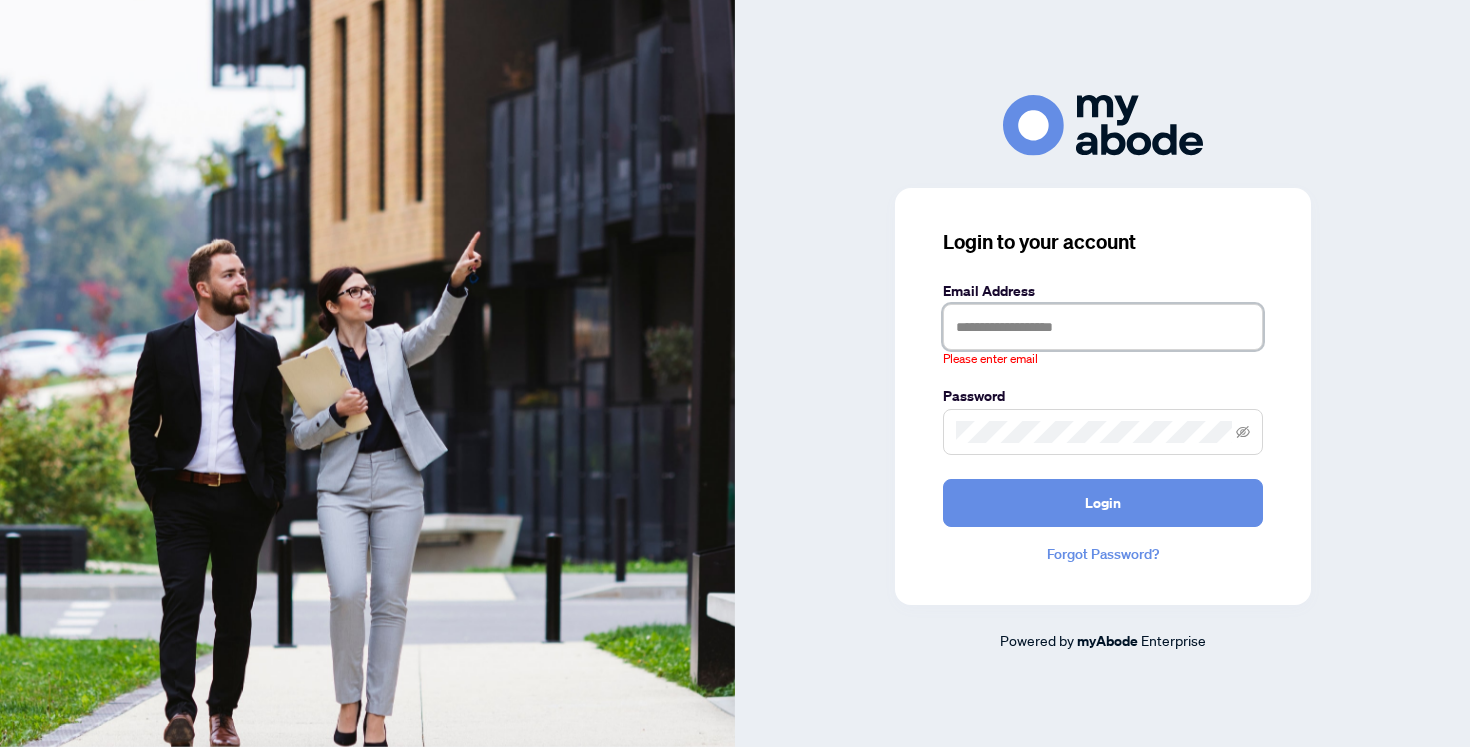 type on "**********" 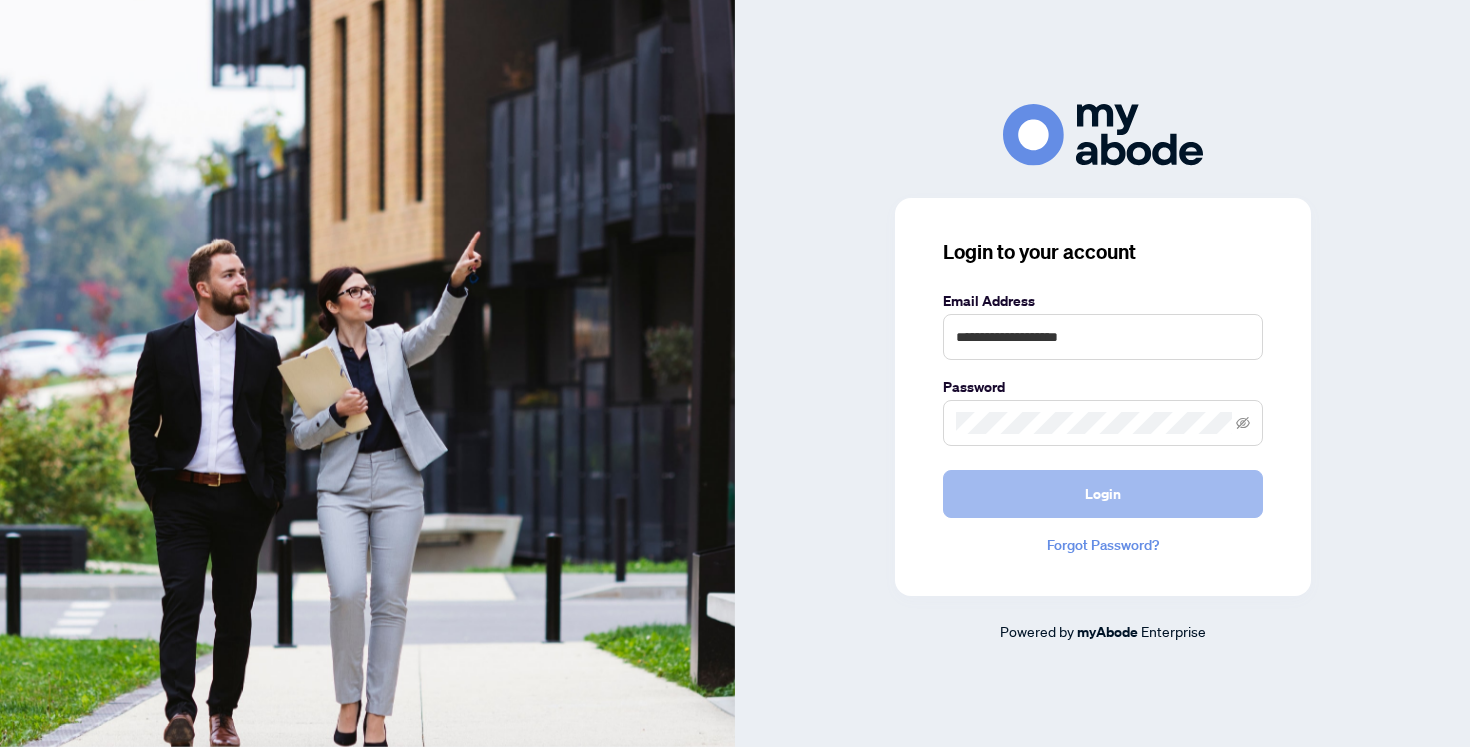 click on "Login" at bounding box center (1103, 494) 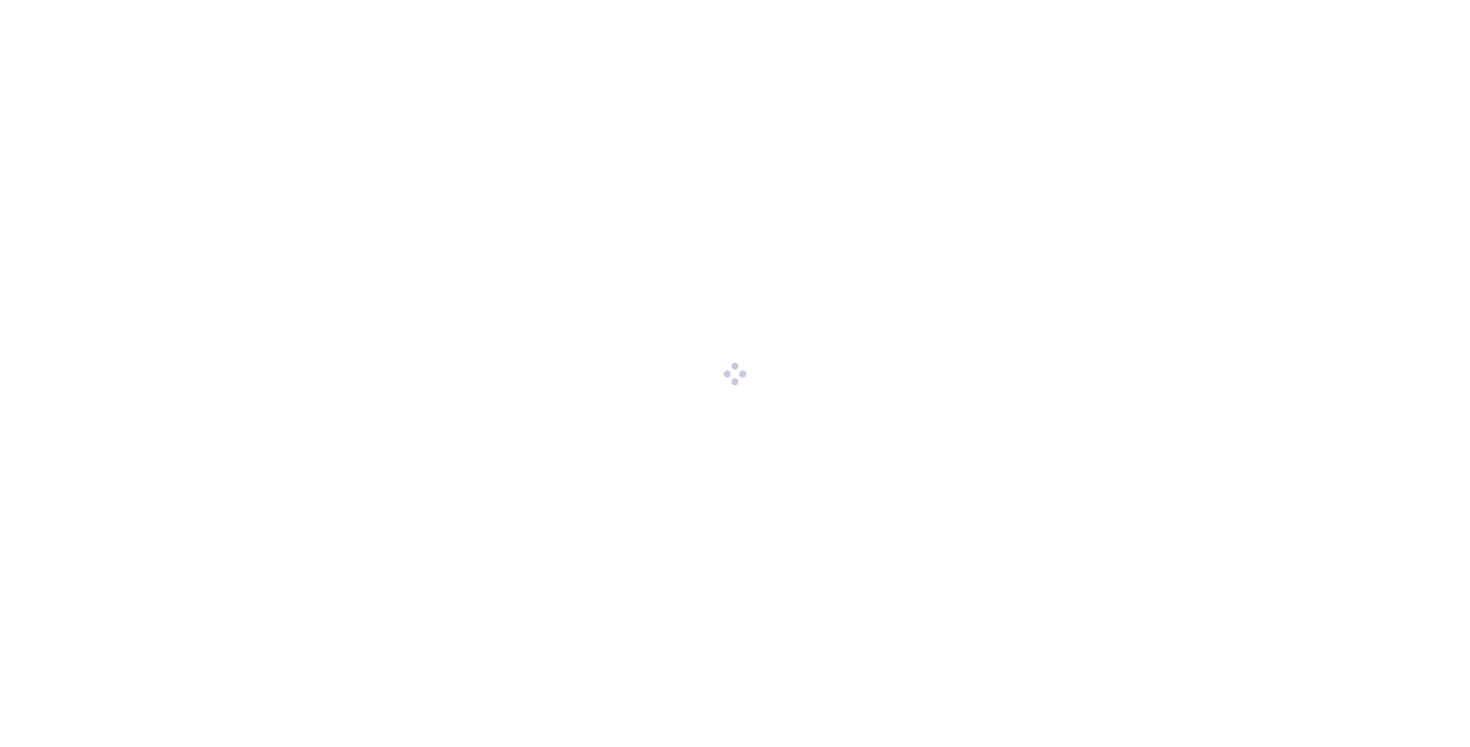 scroll, scrollTop: 0, scrollLeft: 0, axis: both 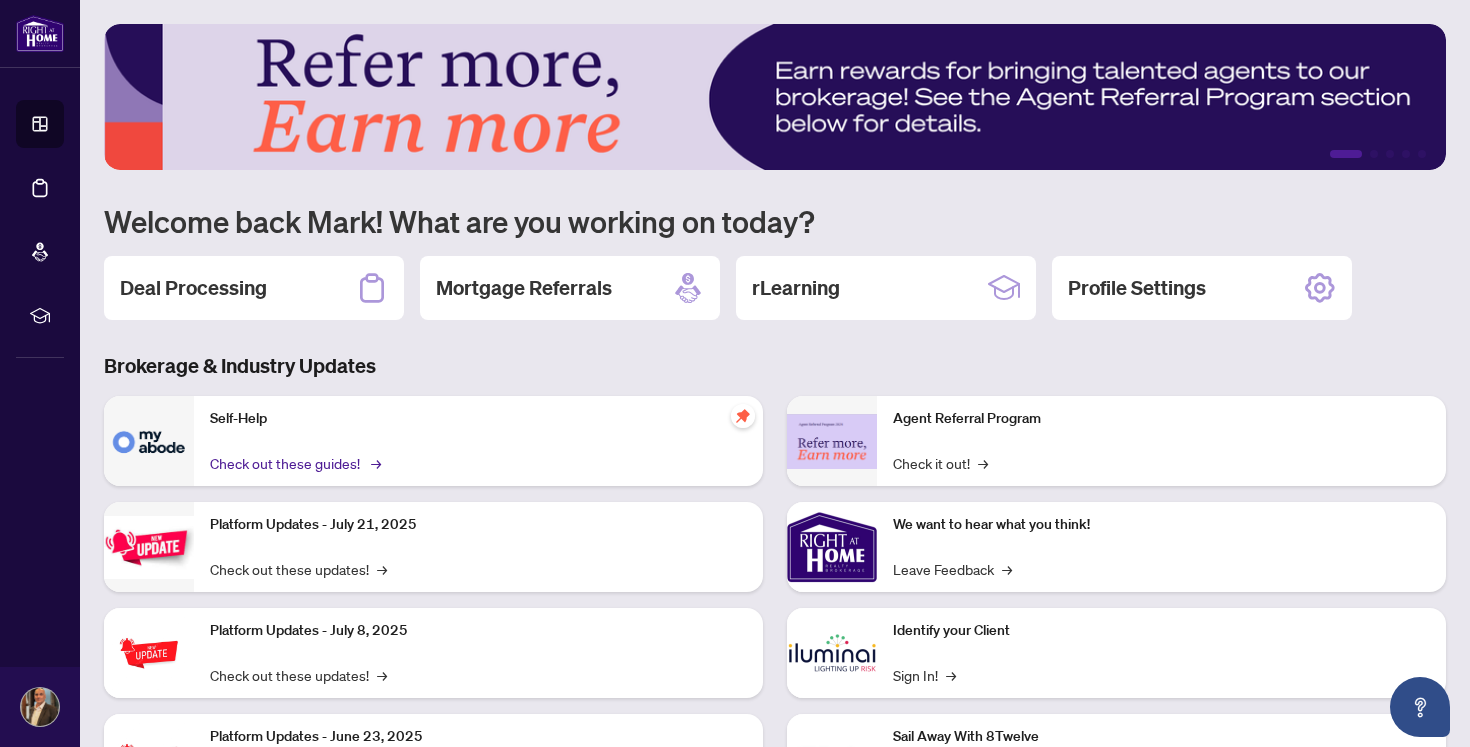 click on "Check out these guides! →" at bounding box center (294, 463) 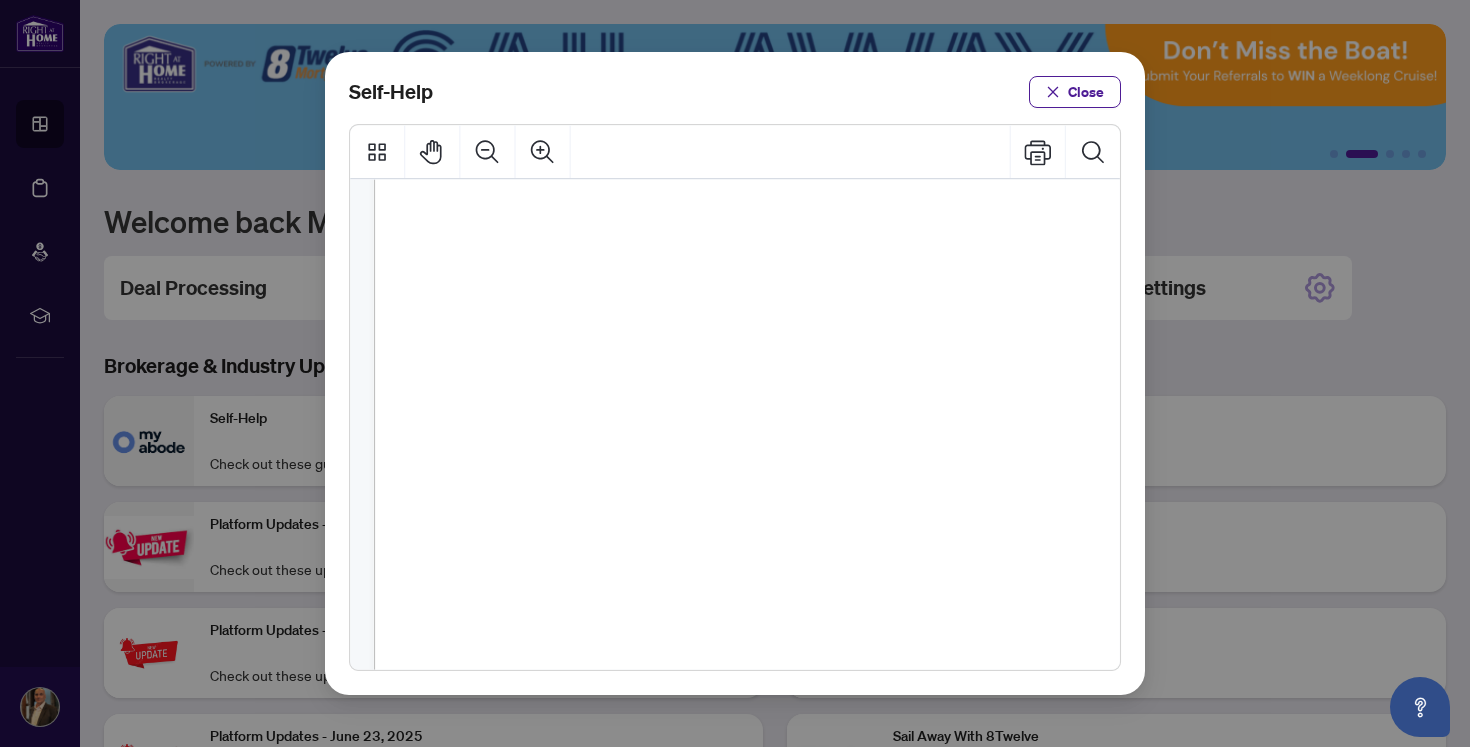 scroll, scrollTop: 0, scrollLeft: 0, axis: both 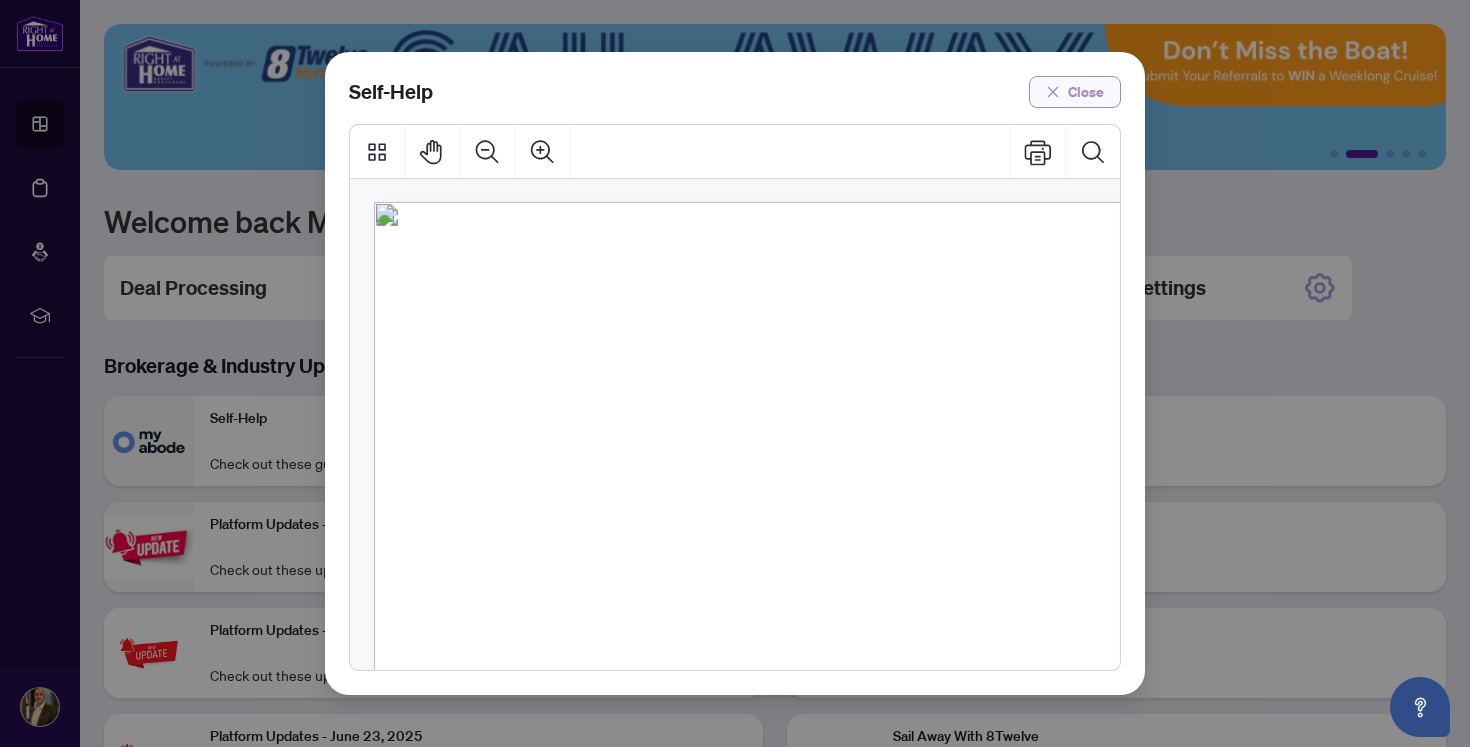 click 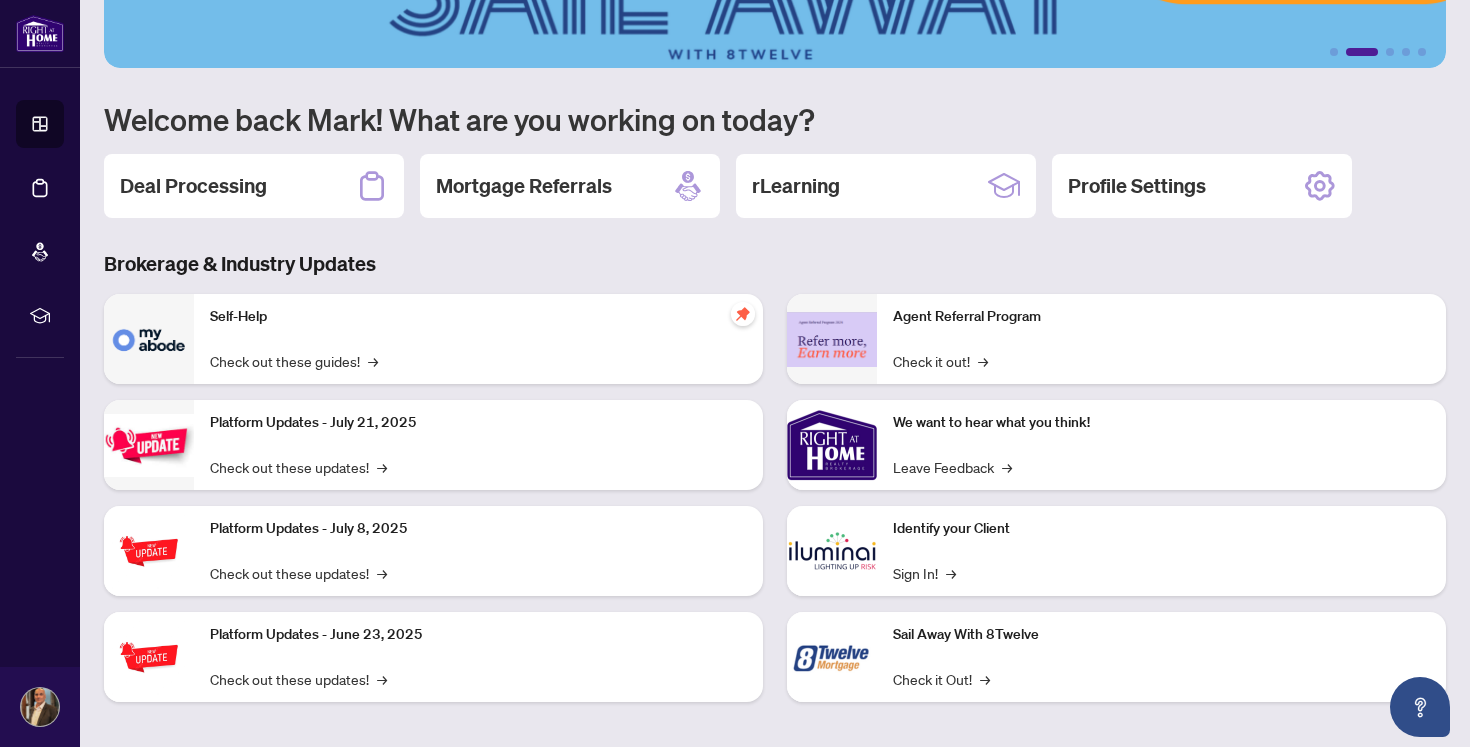 scroll, scrollTop: 111, scrollLeft: 0, axis: vertical 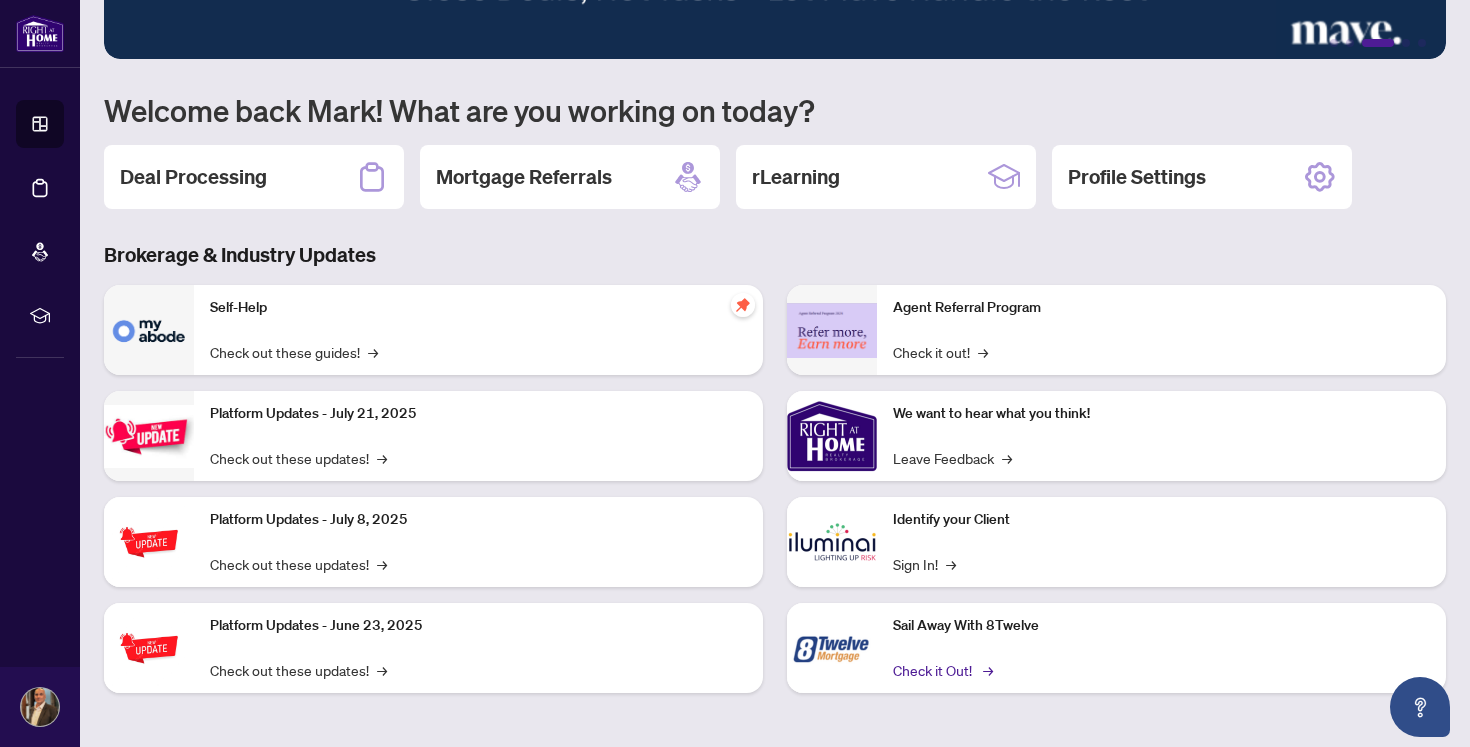 click on "Check it Out! →" at bounding box center [941, 670] 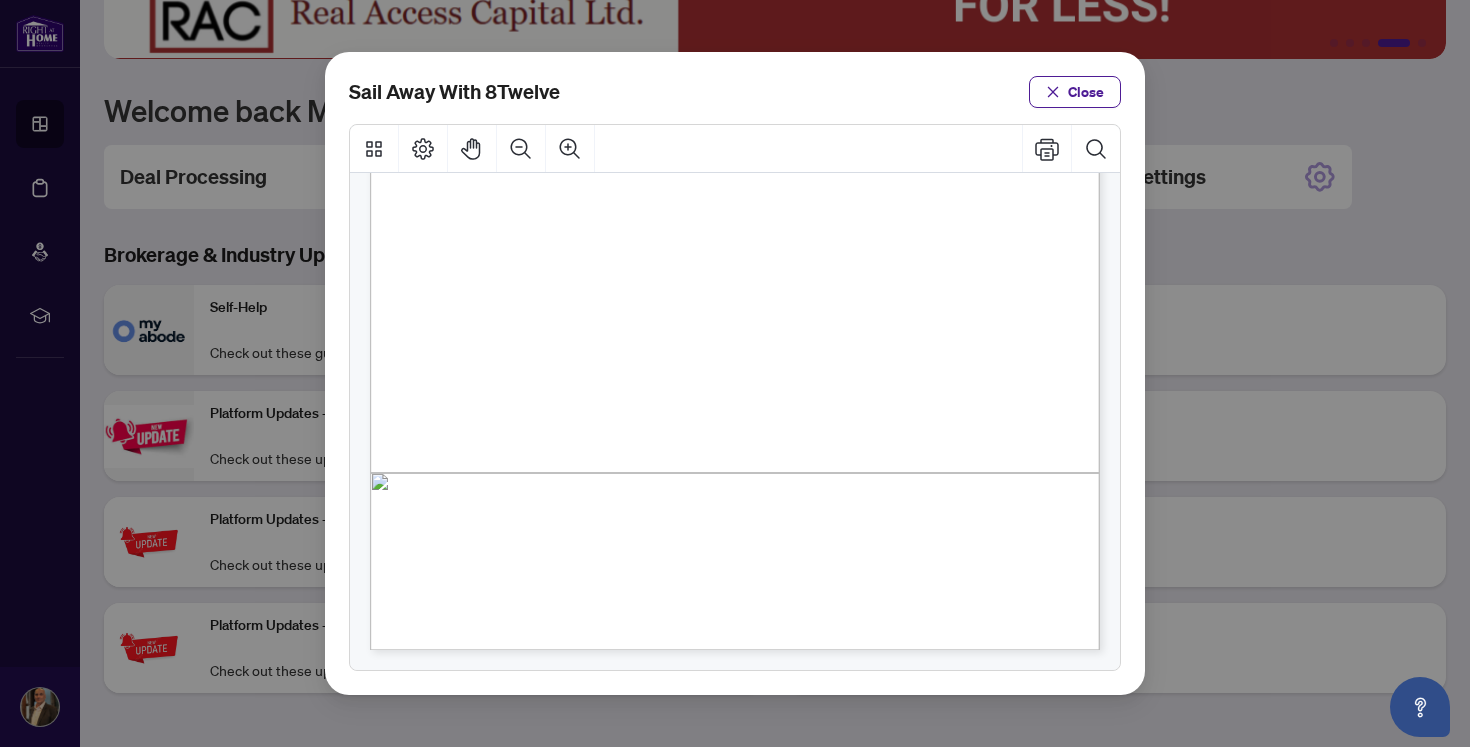 scroll, scrollTop: 0, scrollLeft: 0, axis: both 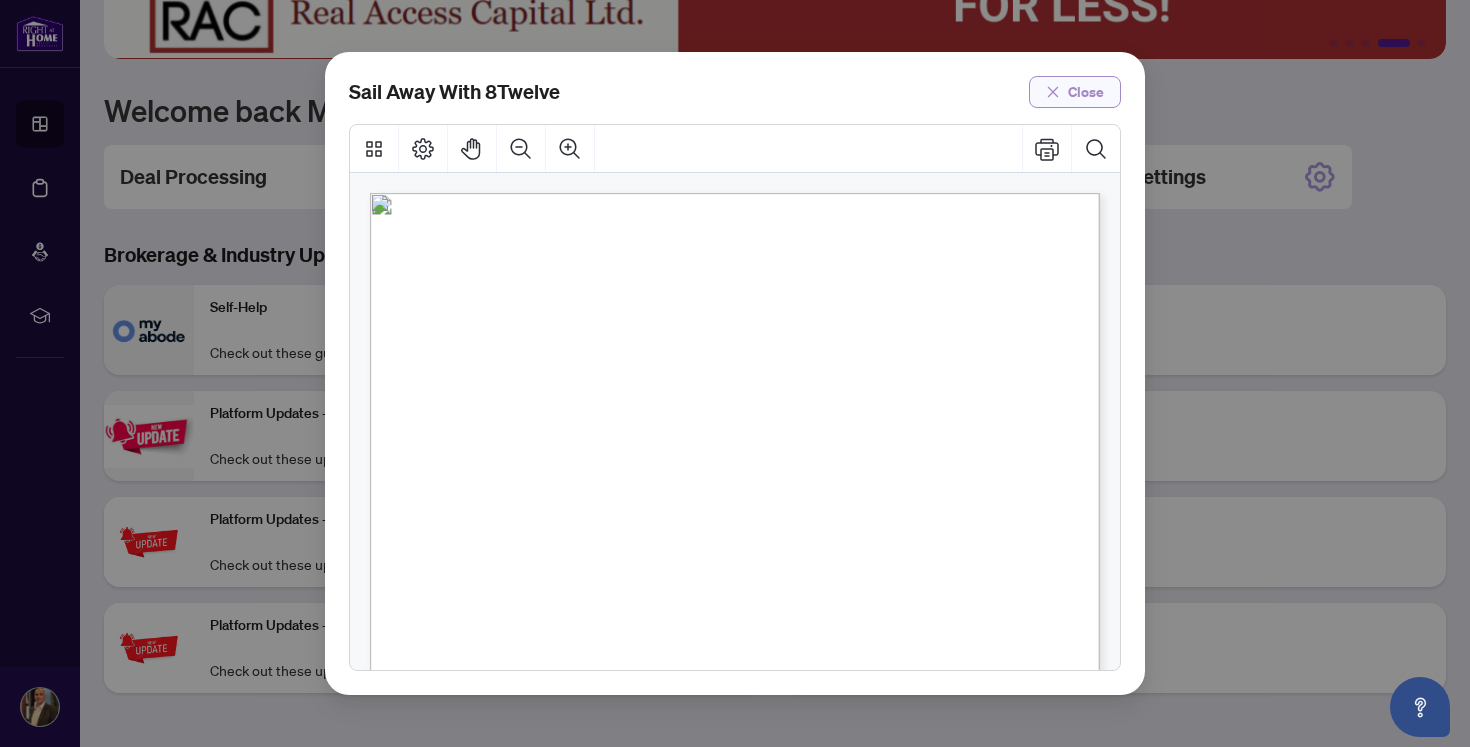 click 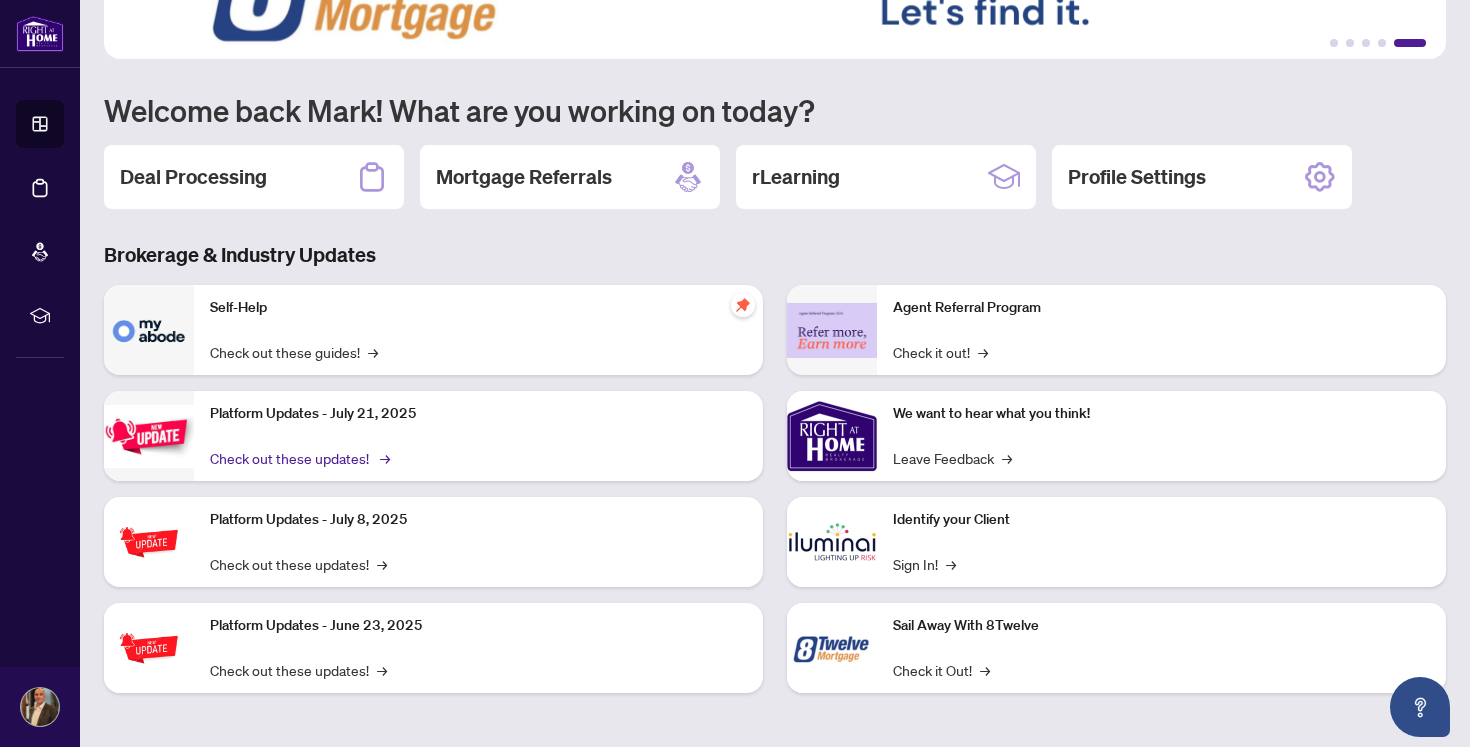 click on "Check out these updates! →" at bounding box center [298, 458] 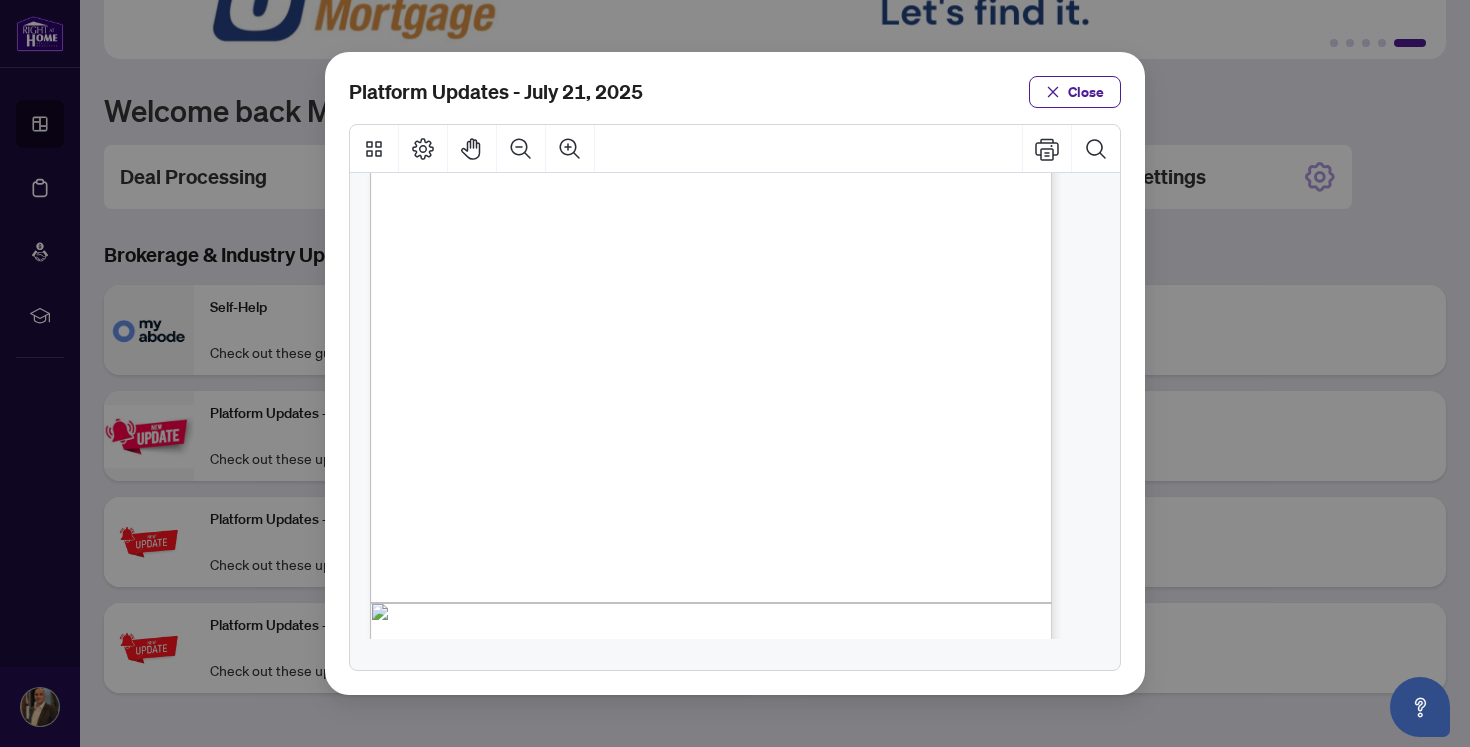 scroll, scrollTop: 358, scrollLeft: 0, axis: vertical 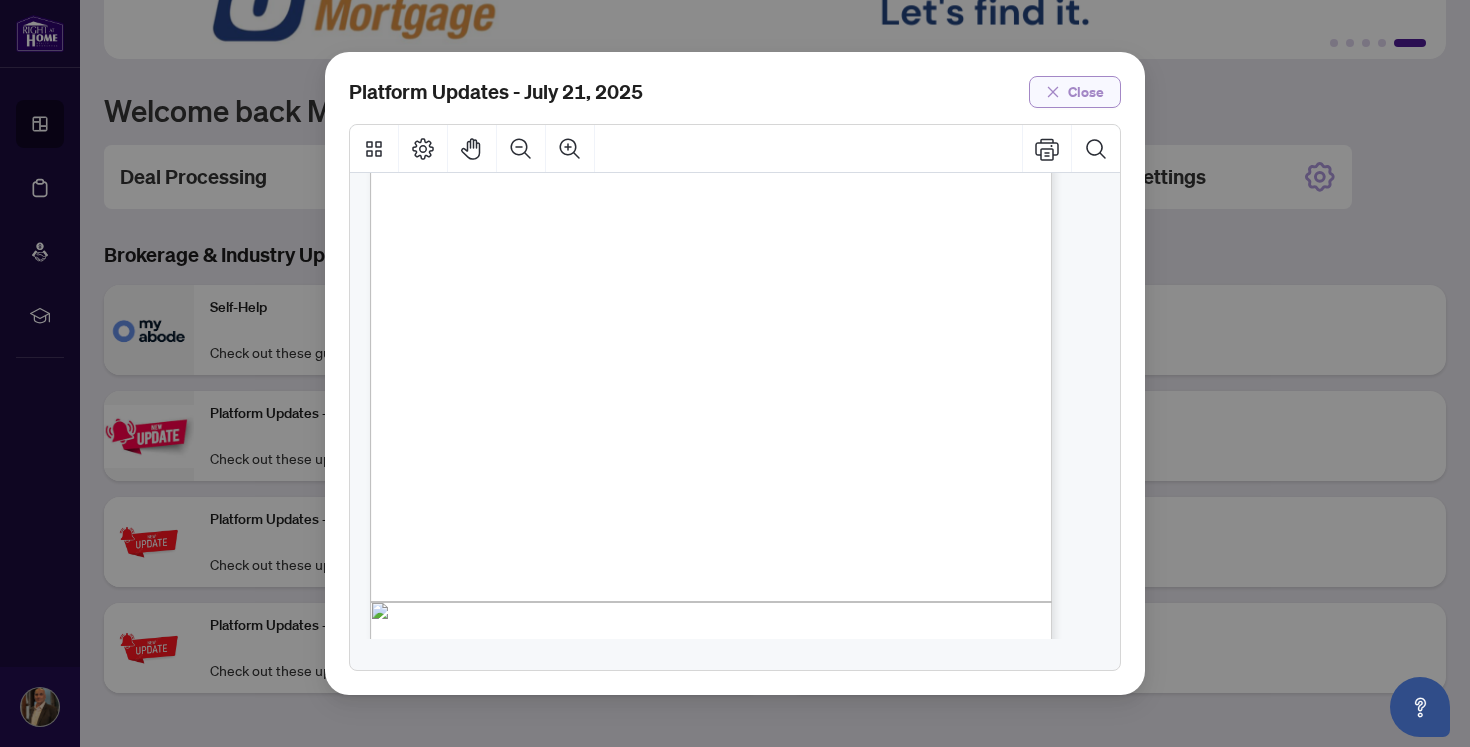 click on "Close" at bounding box center [1086, 92] 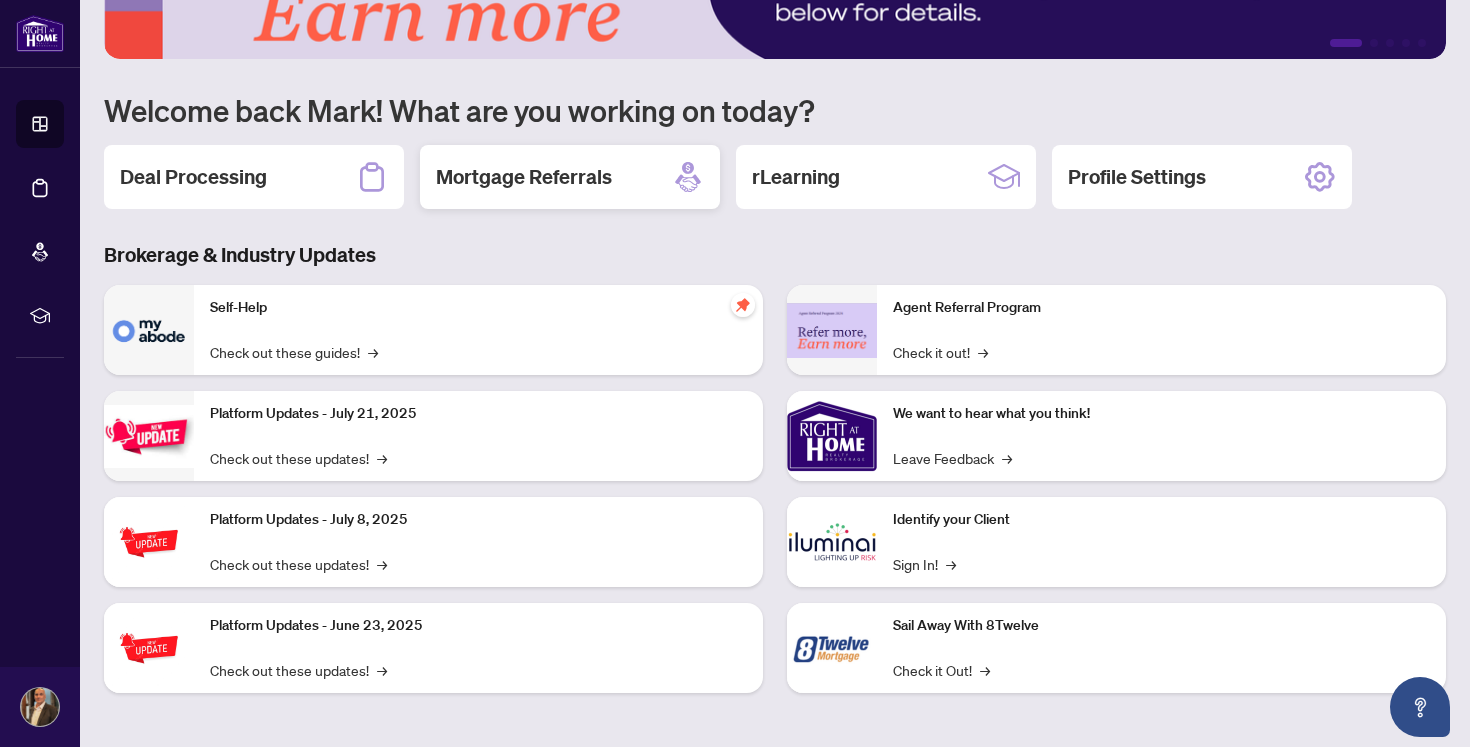 click on "Mortgage Referrals" at bounding box center (524, 177) 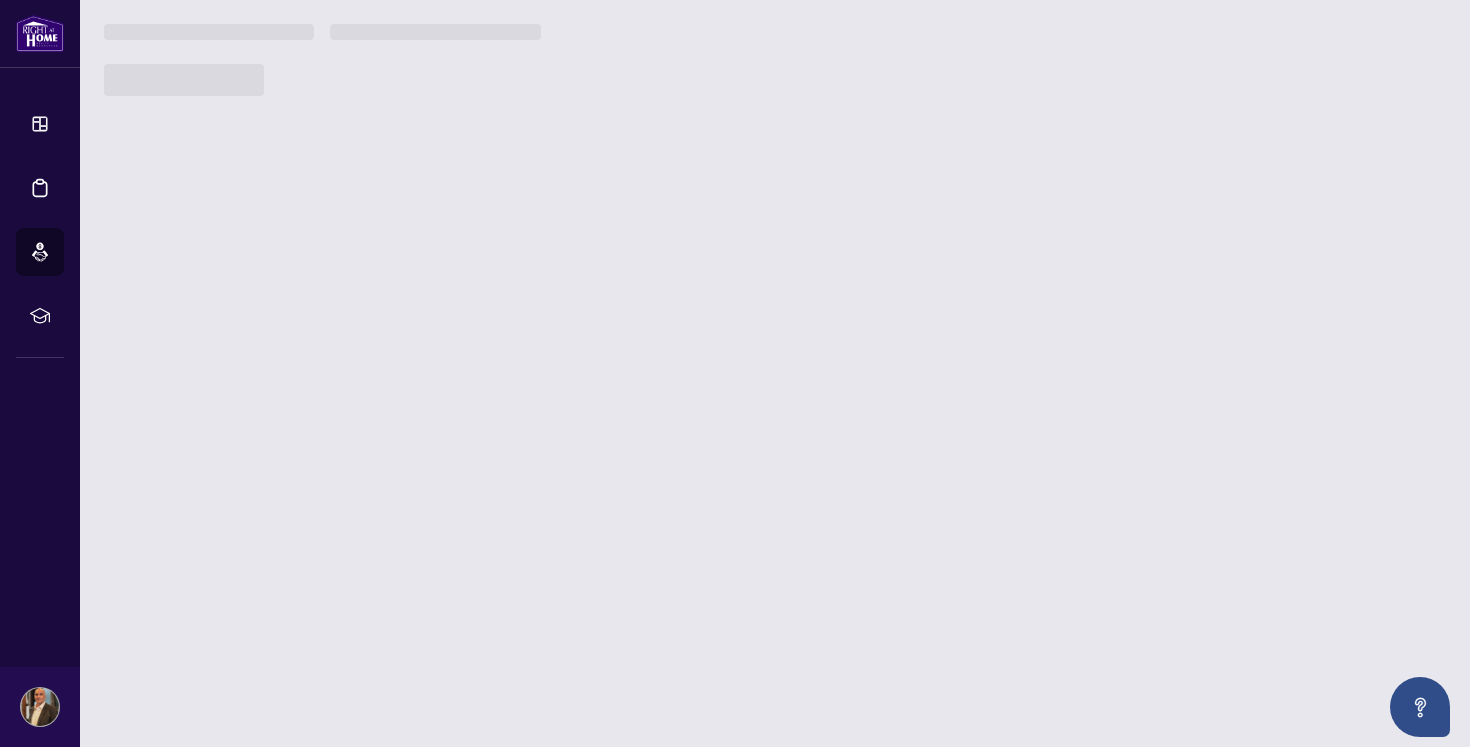 scroll, scrollTop: 0, scrollLeft: 0, axis: both 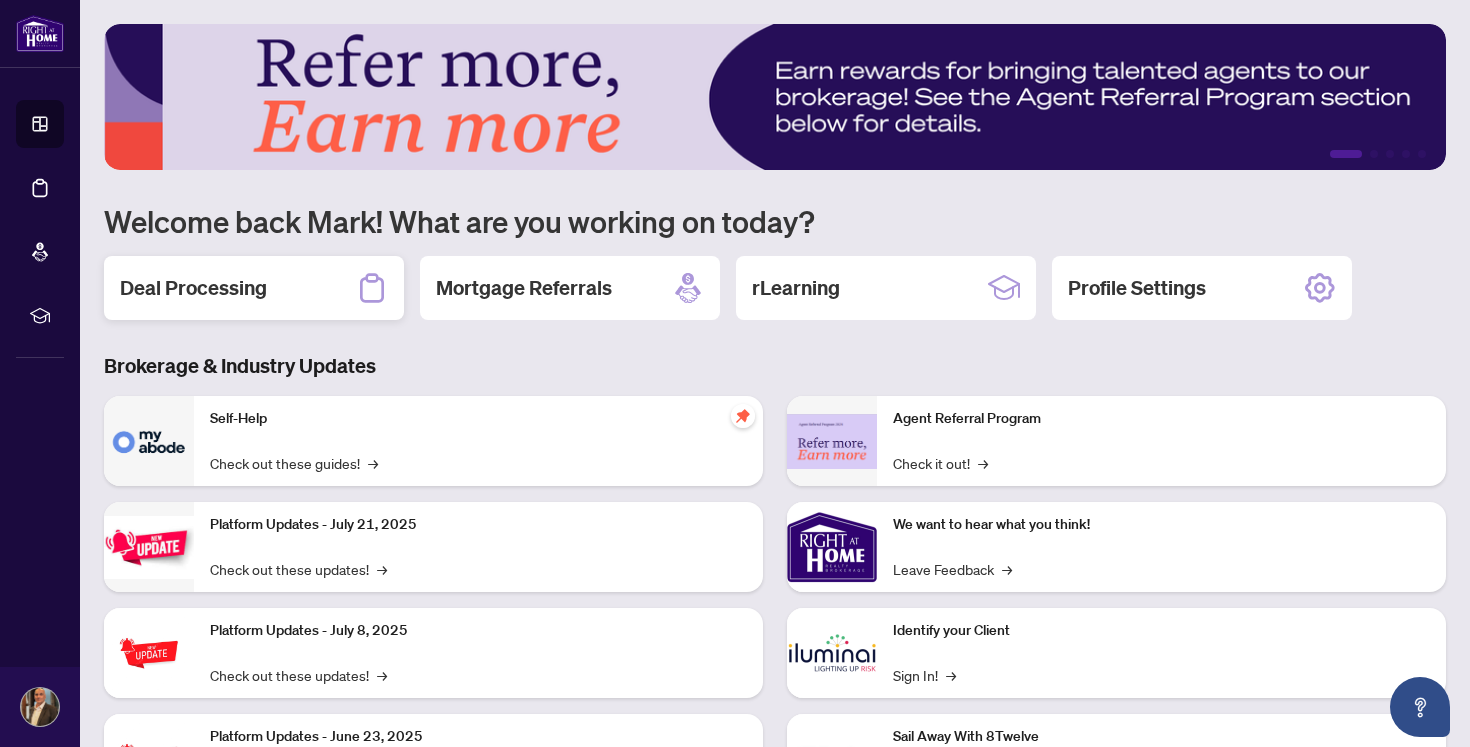click on "Deal Processing" at bounding box center [254, 288] 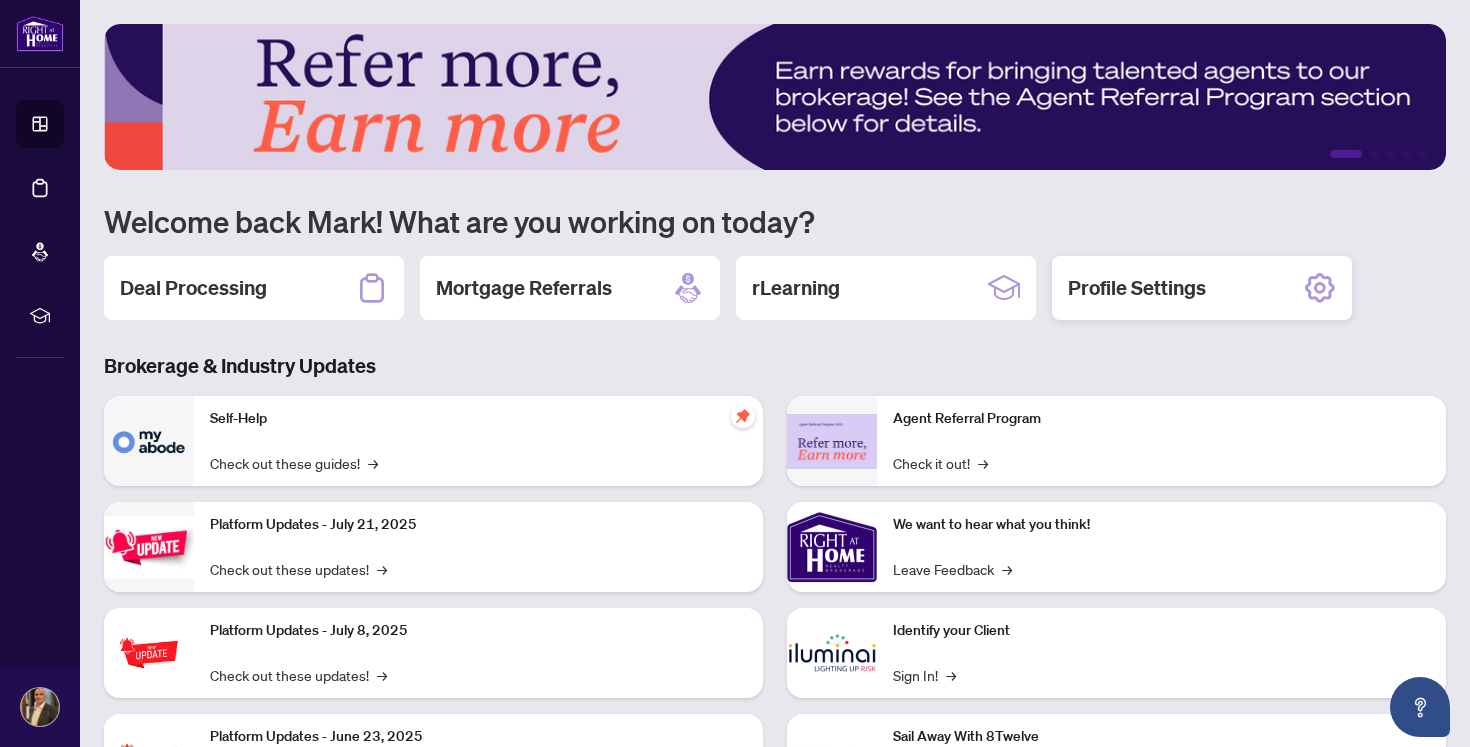 click on "Profile Settings" at bounding box center (1137, 288) 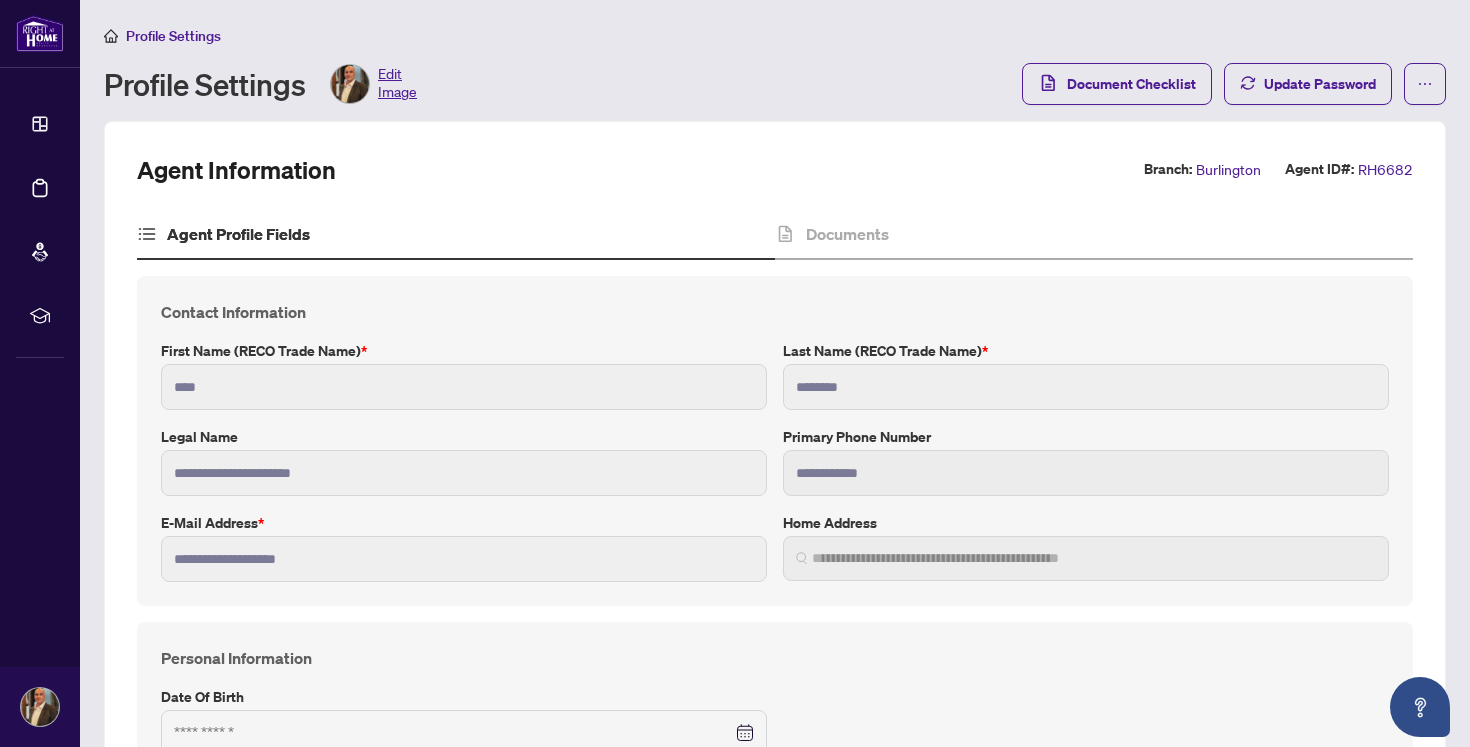 type on "**********" 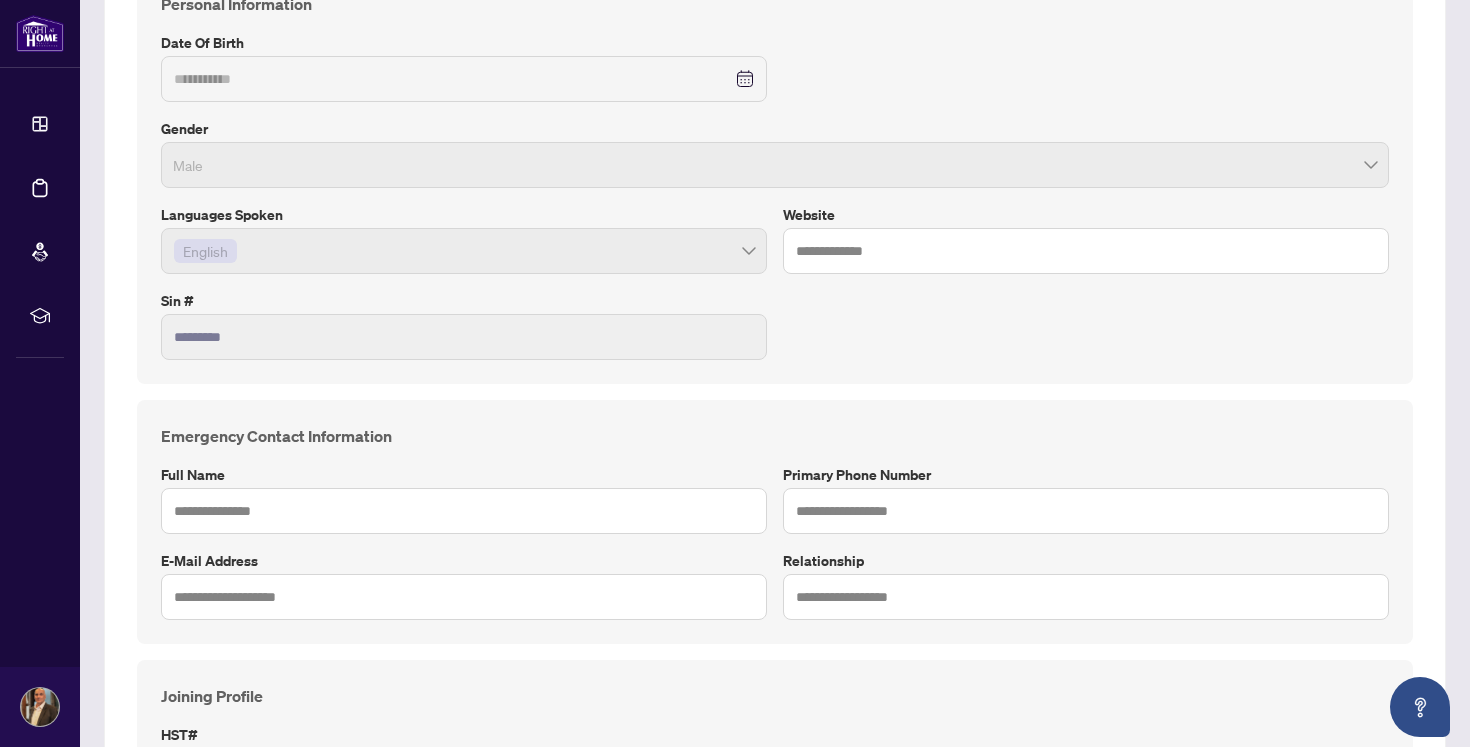 scroll, scrollTop: 669, scrollLeft: 0, axis: vertical 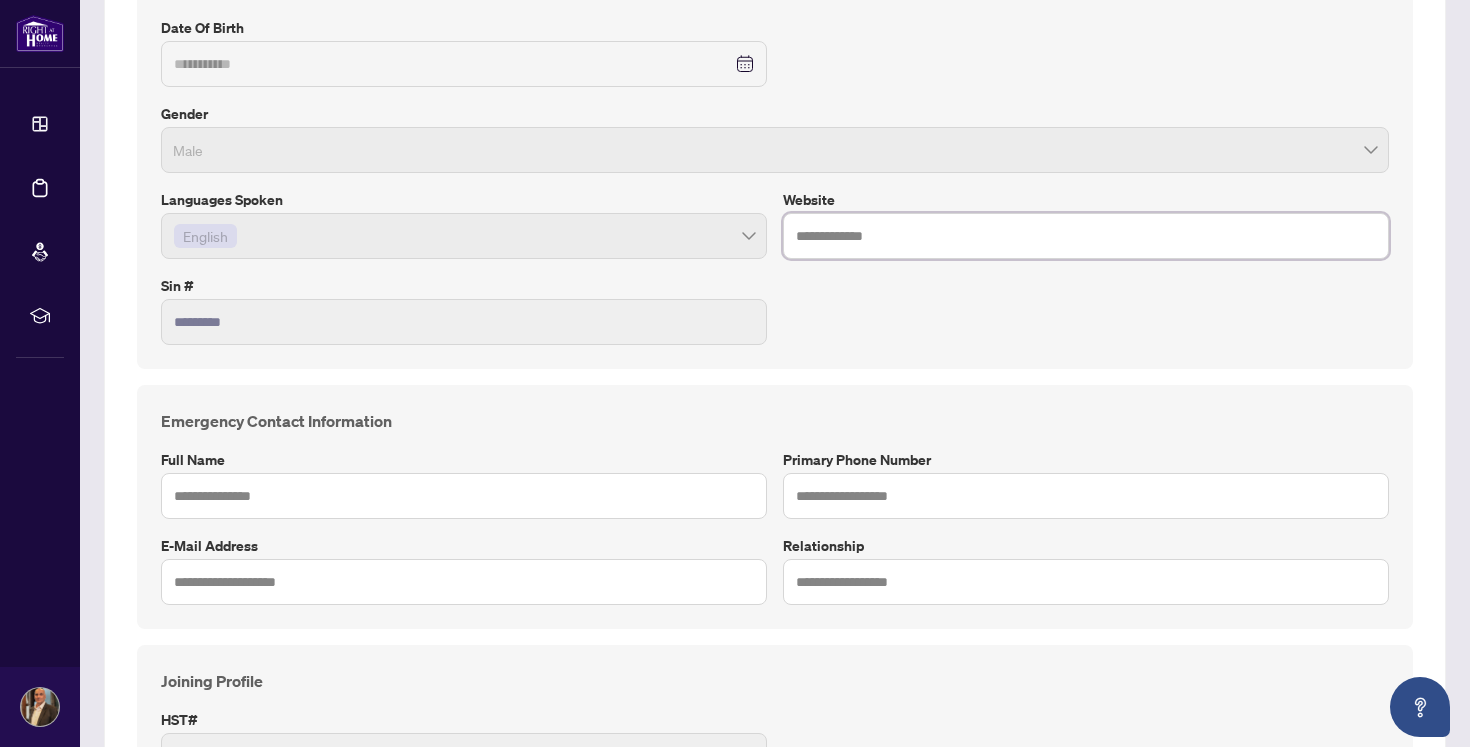 click at bounding box center [1086, 236] 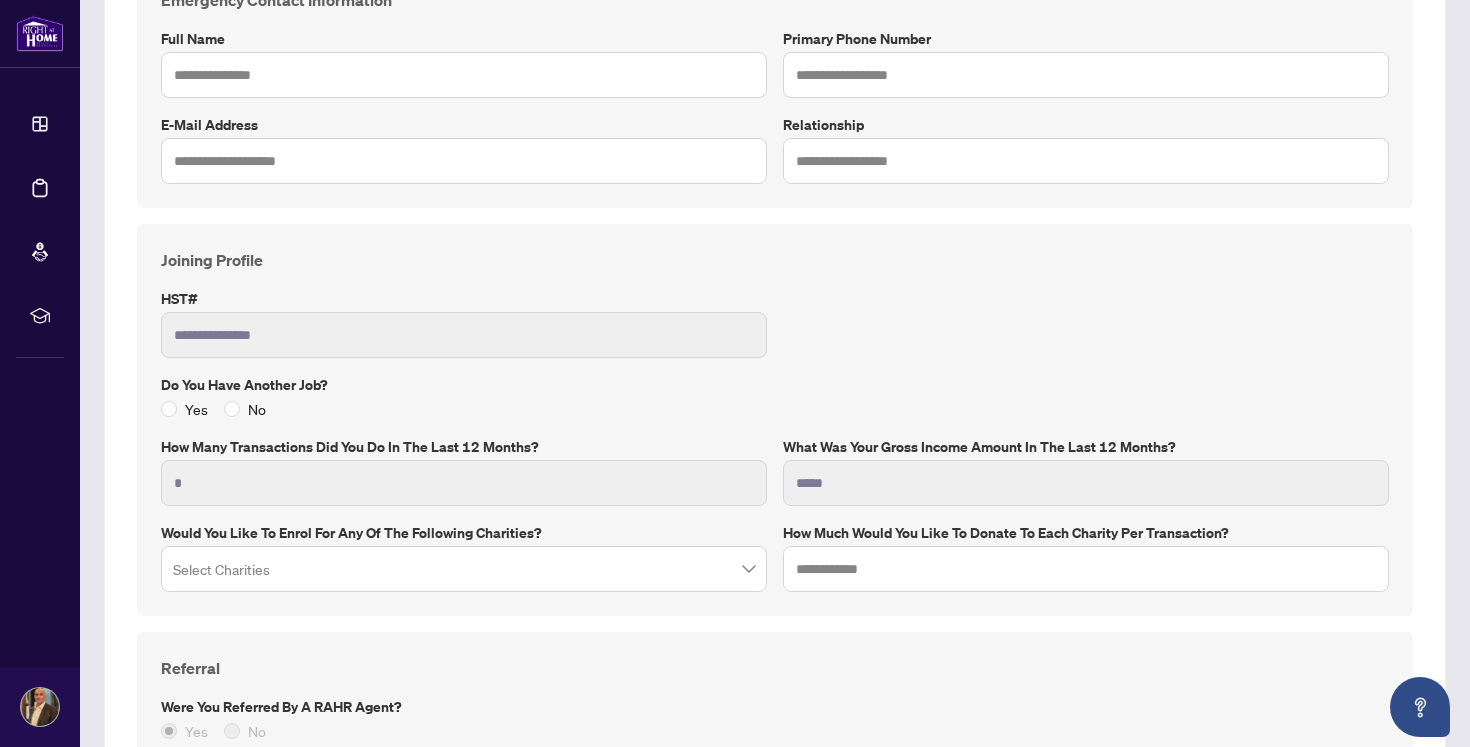 scroll, scrollTop: 1113, scrollLeft: 0, axis: vertical 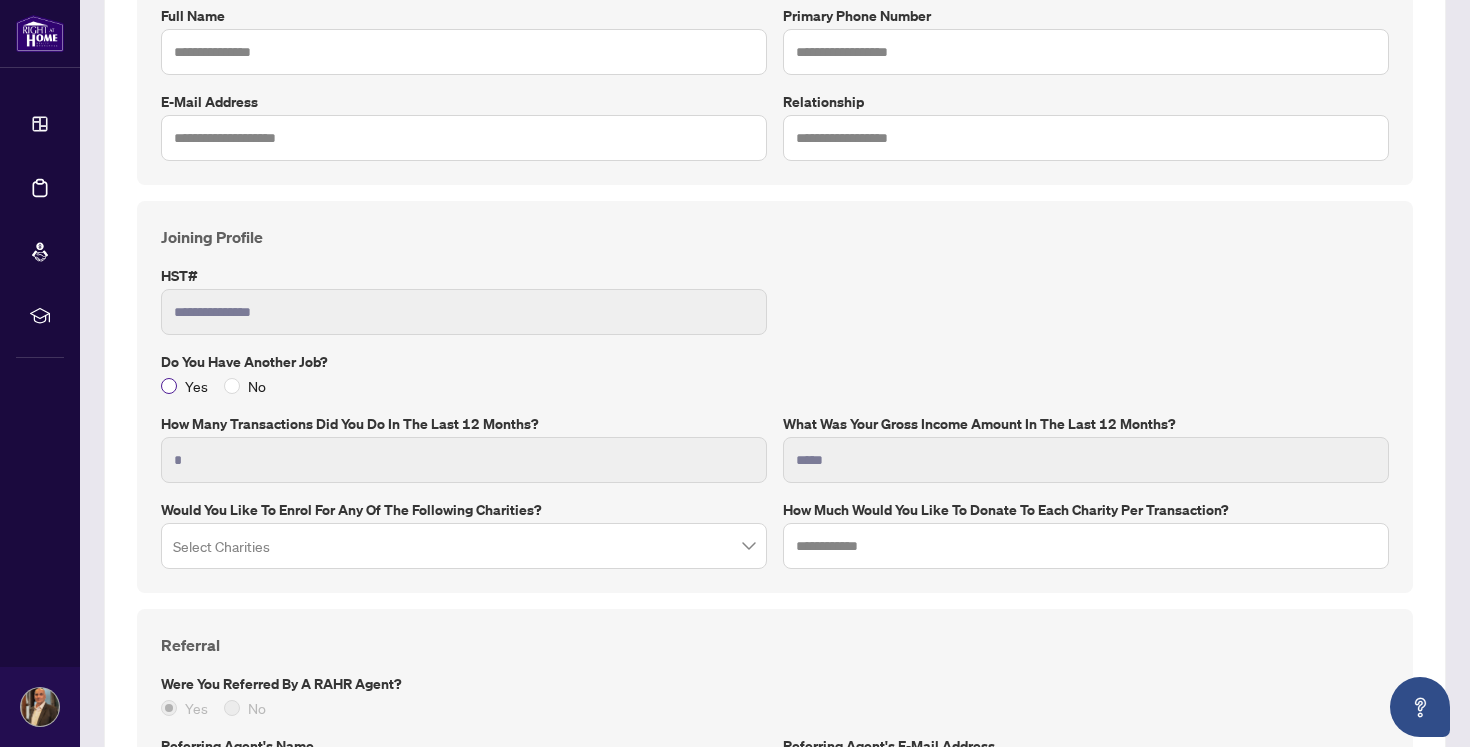 type on "**********" 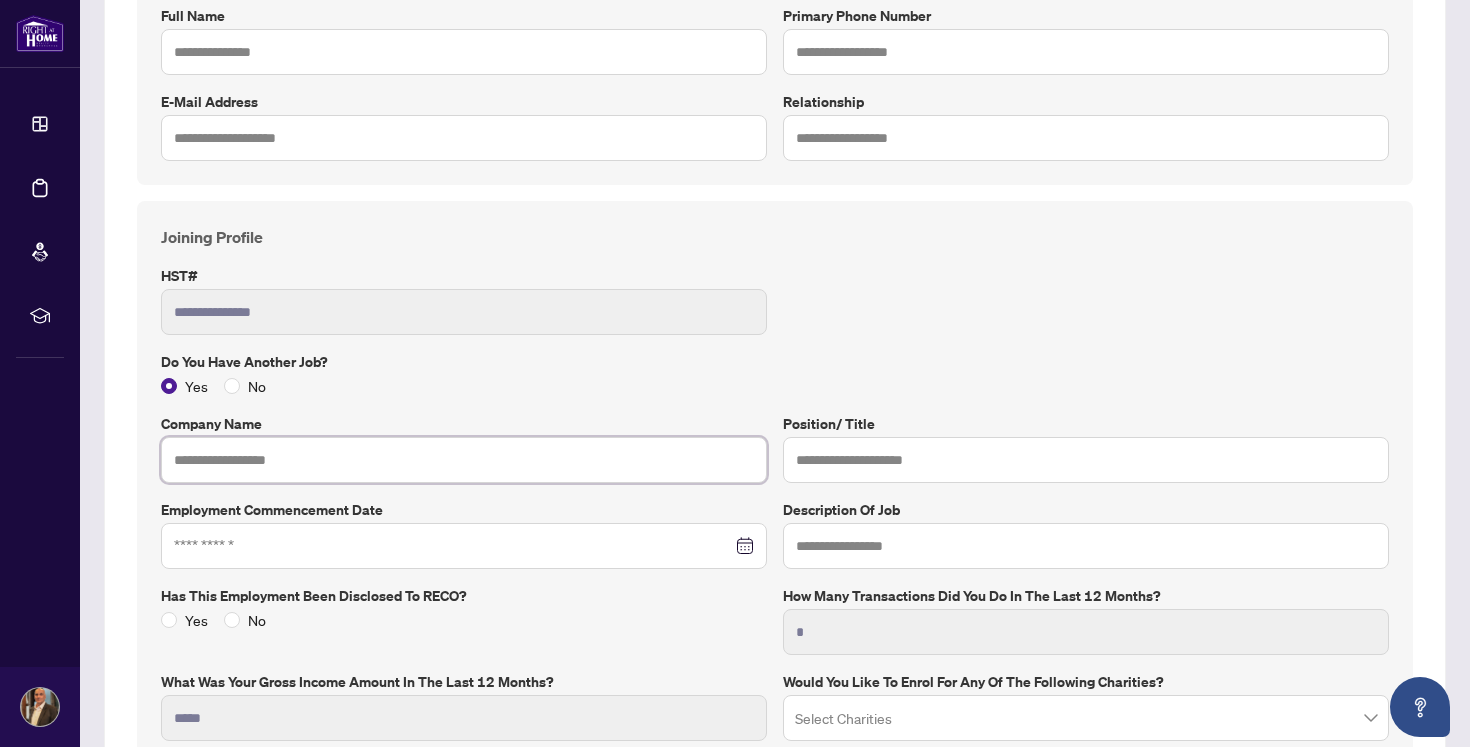 click at bounding box center [464, 460] 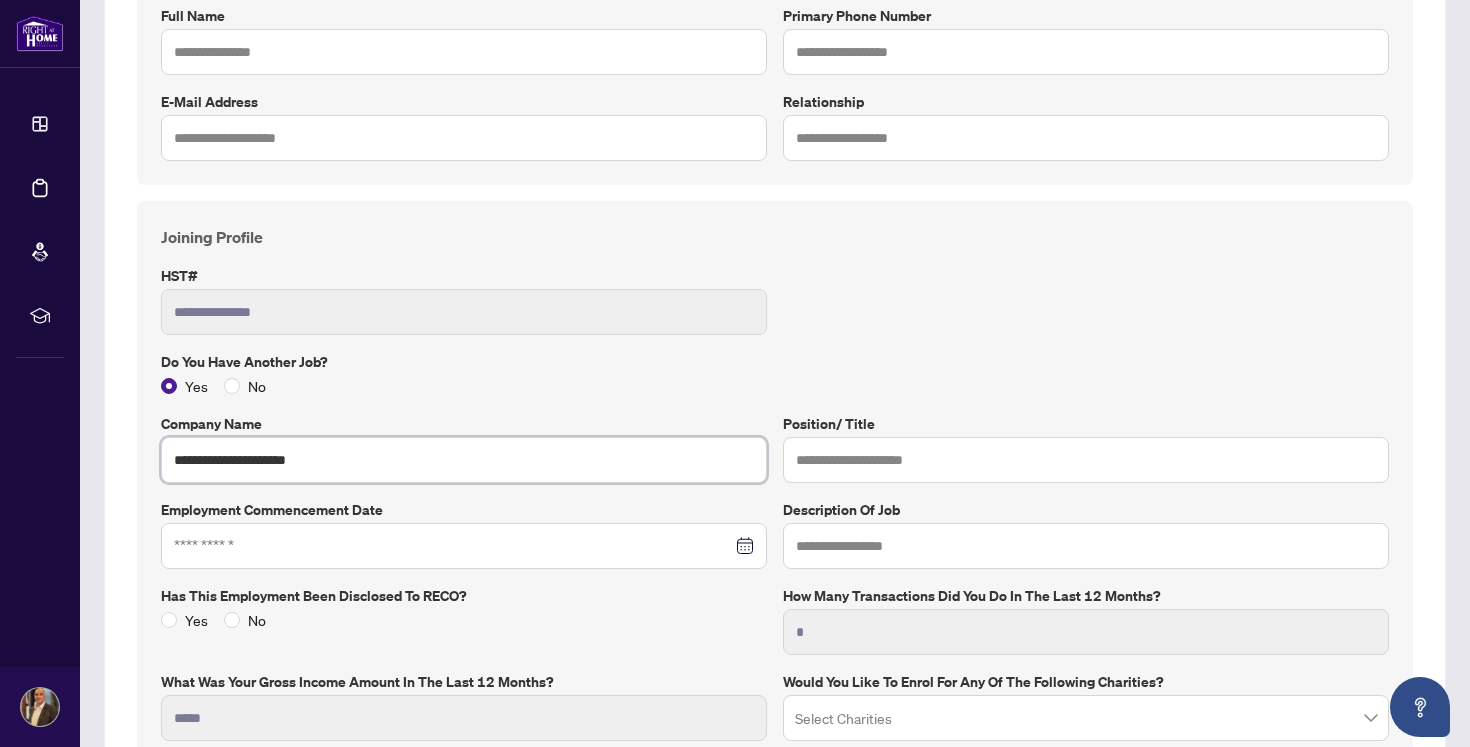 type on "**********" 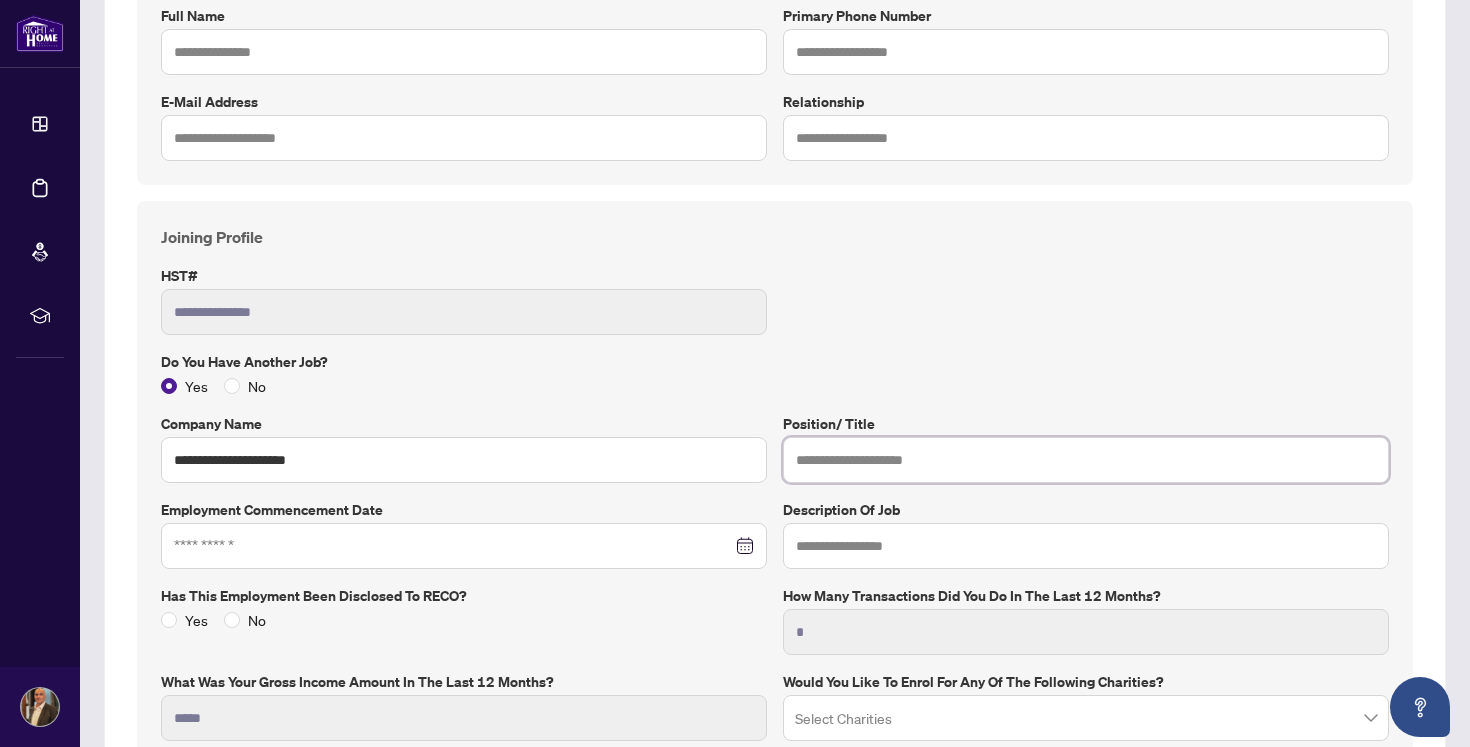 click at bounding box center (1086, 460) 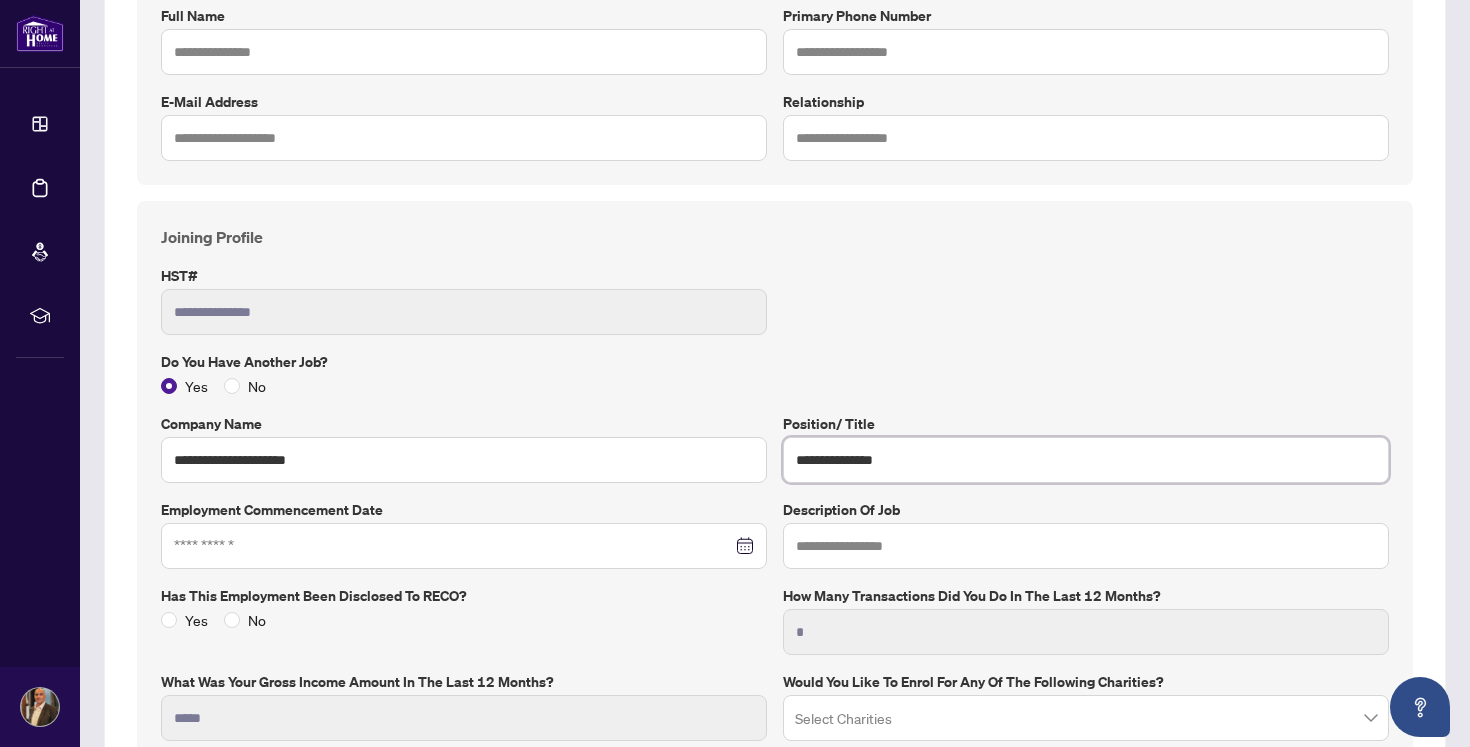 type on "**********" 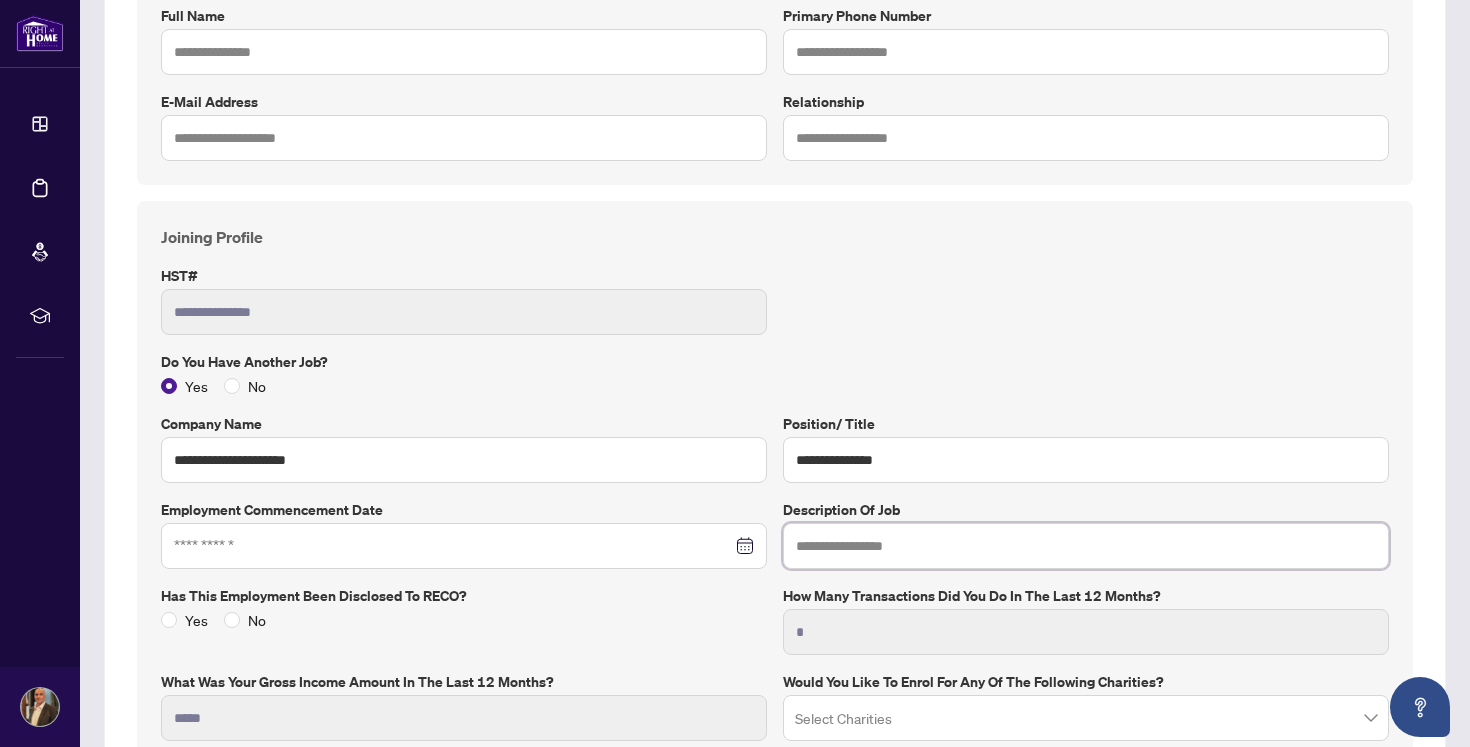 click at bounding box center [1086, 546] 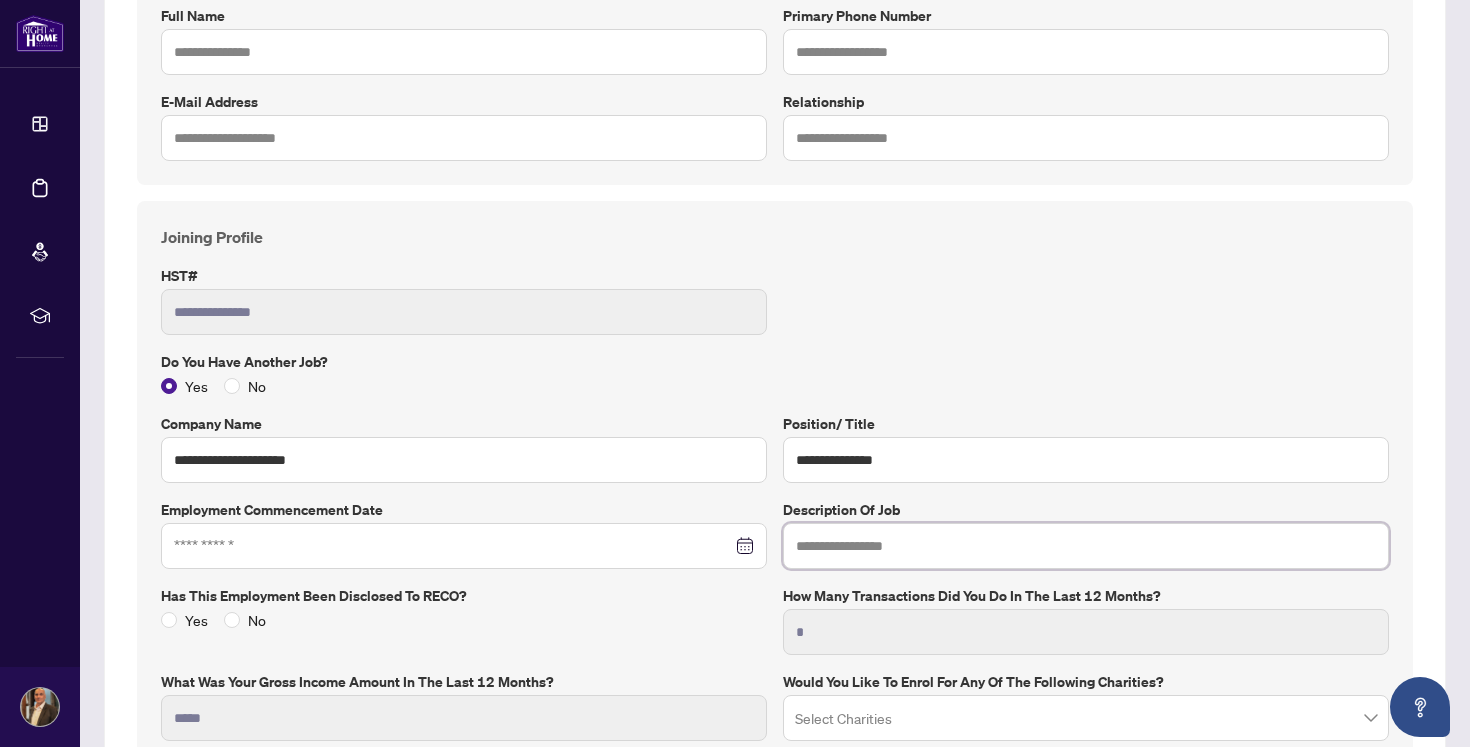 type on "*" 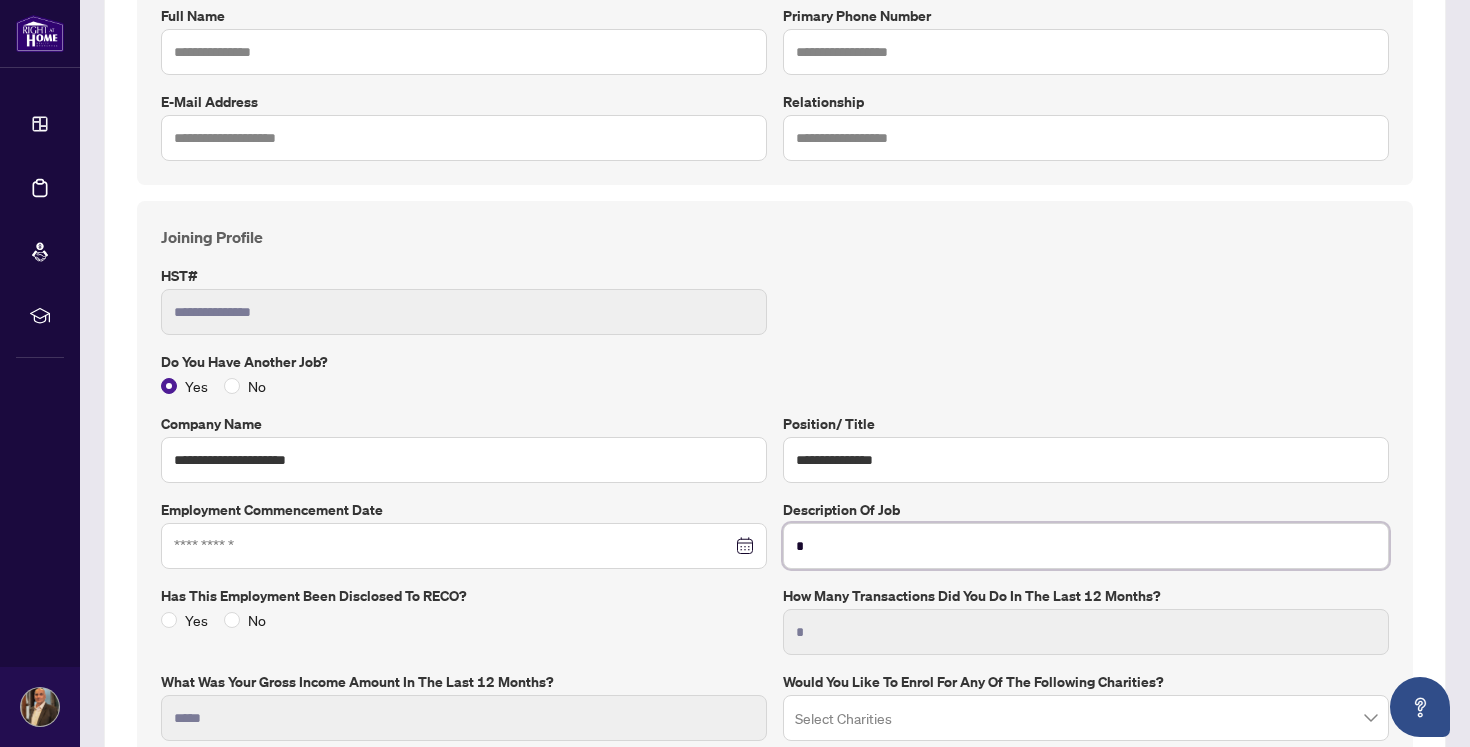 type on "**" 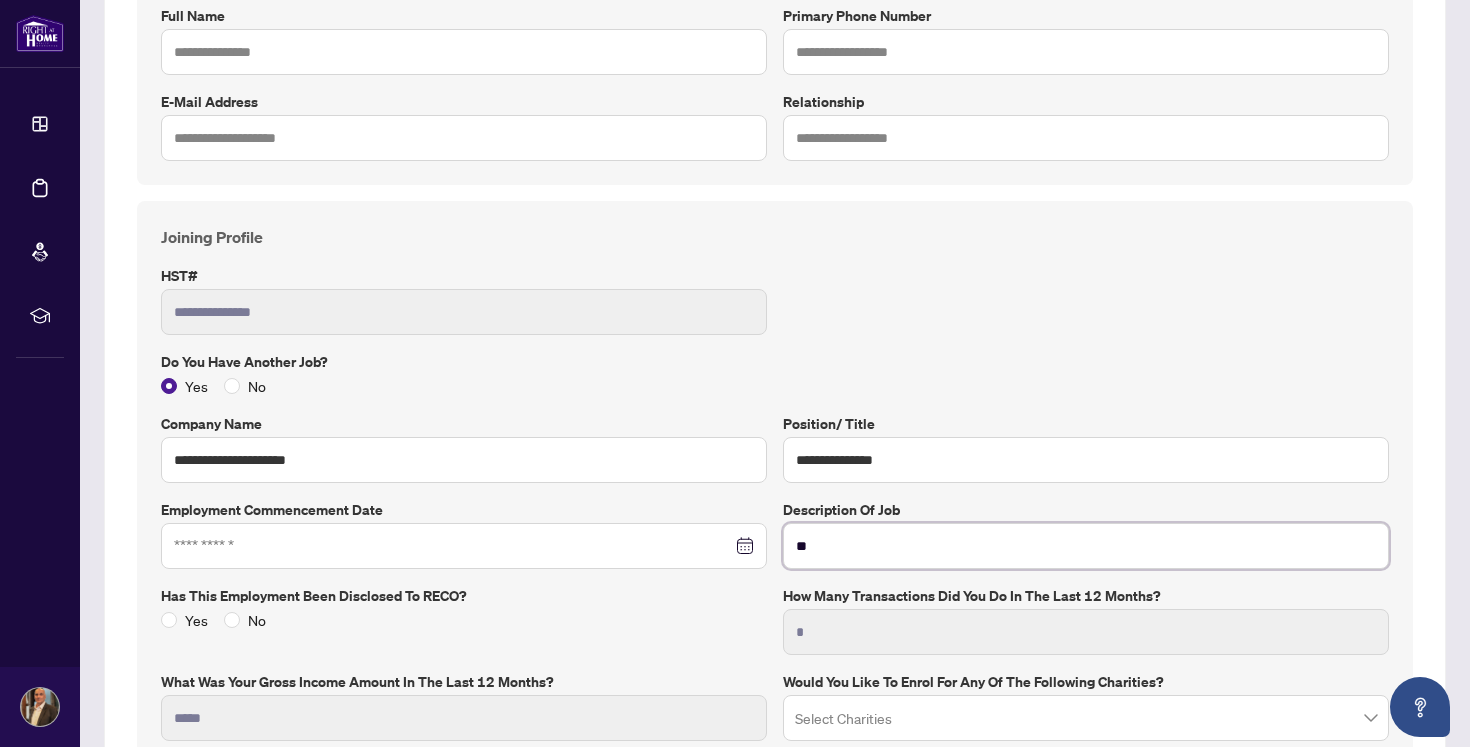 type on "***" 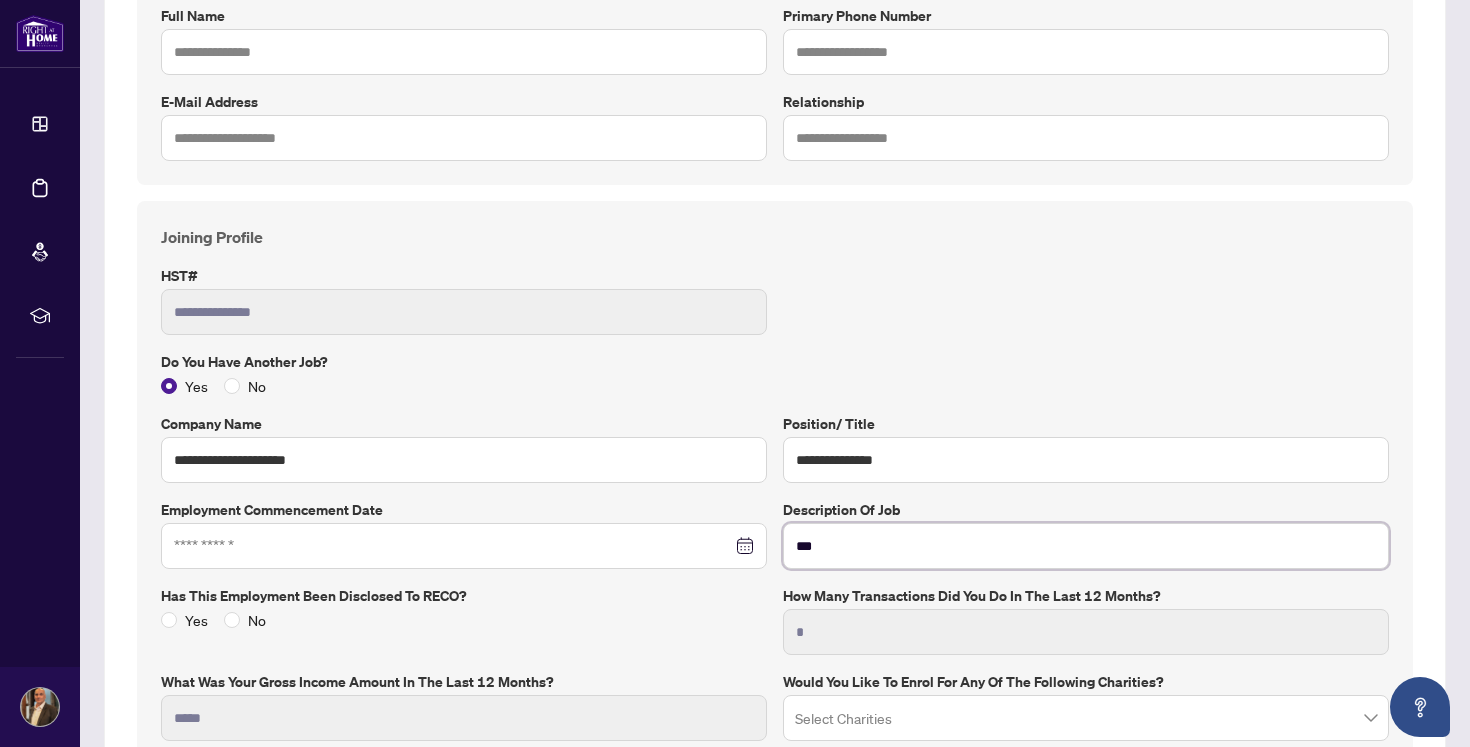 type on "****" 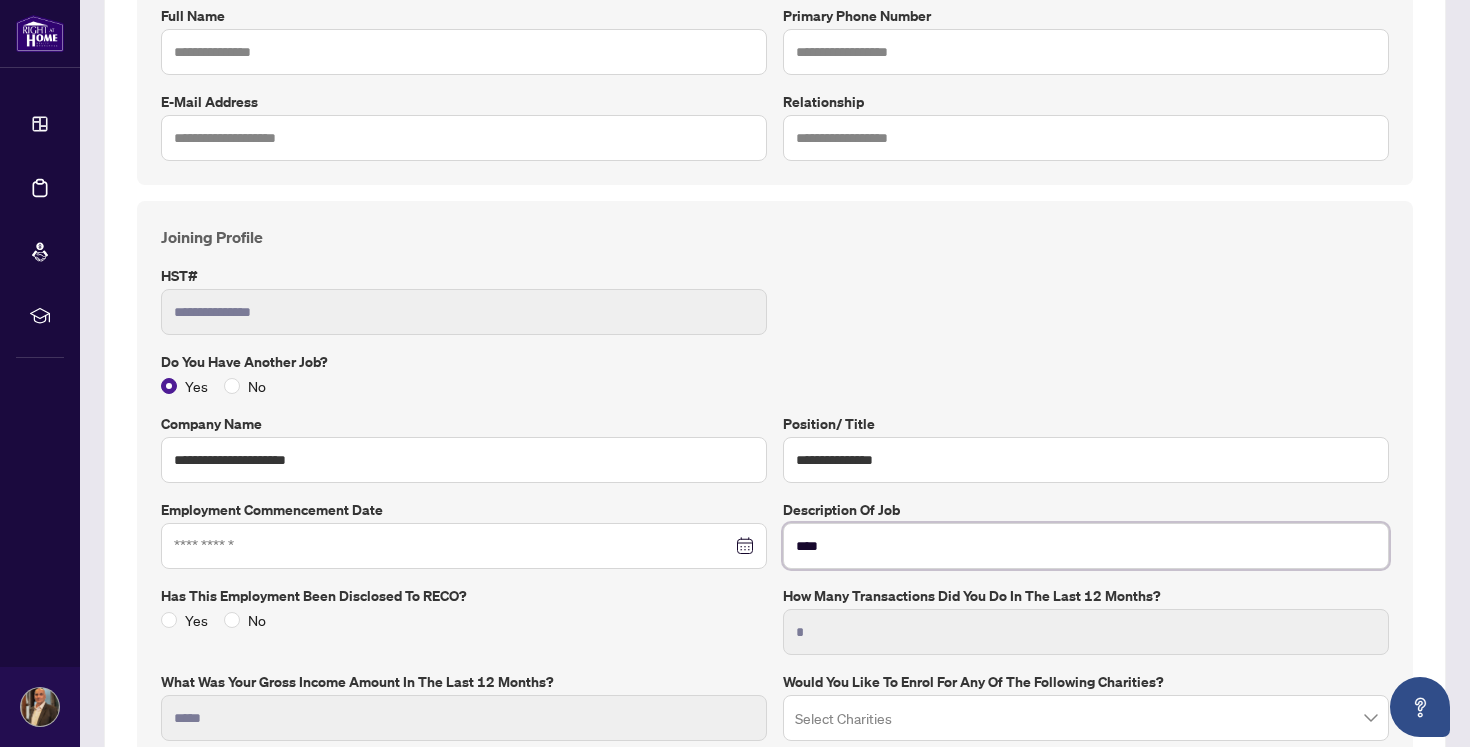 type on "*****" 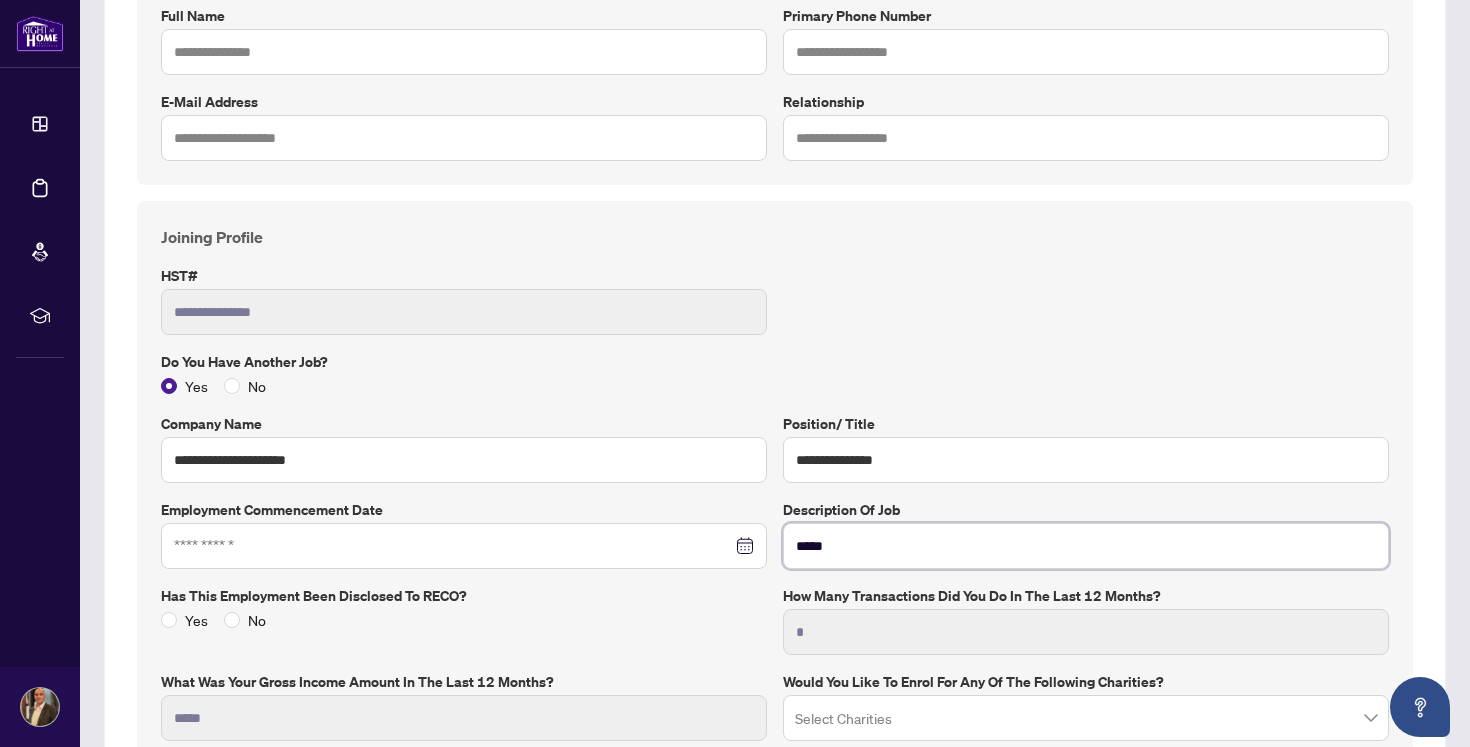 type on "******" 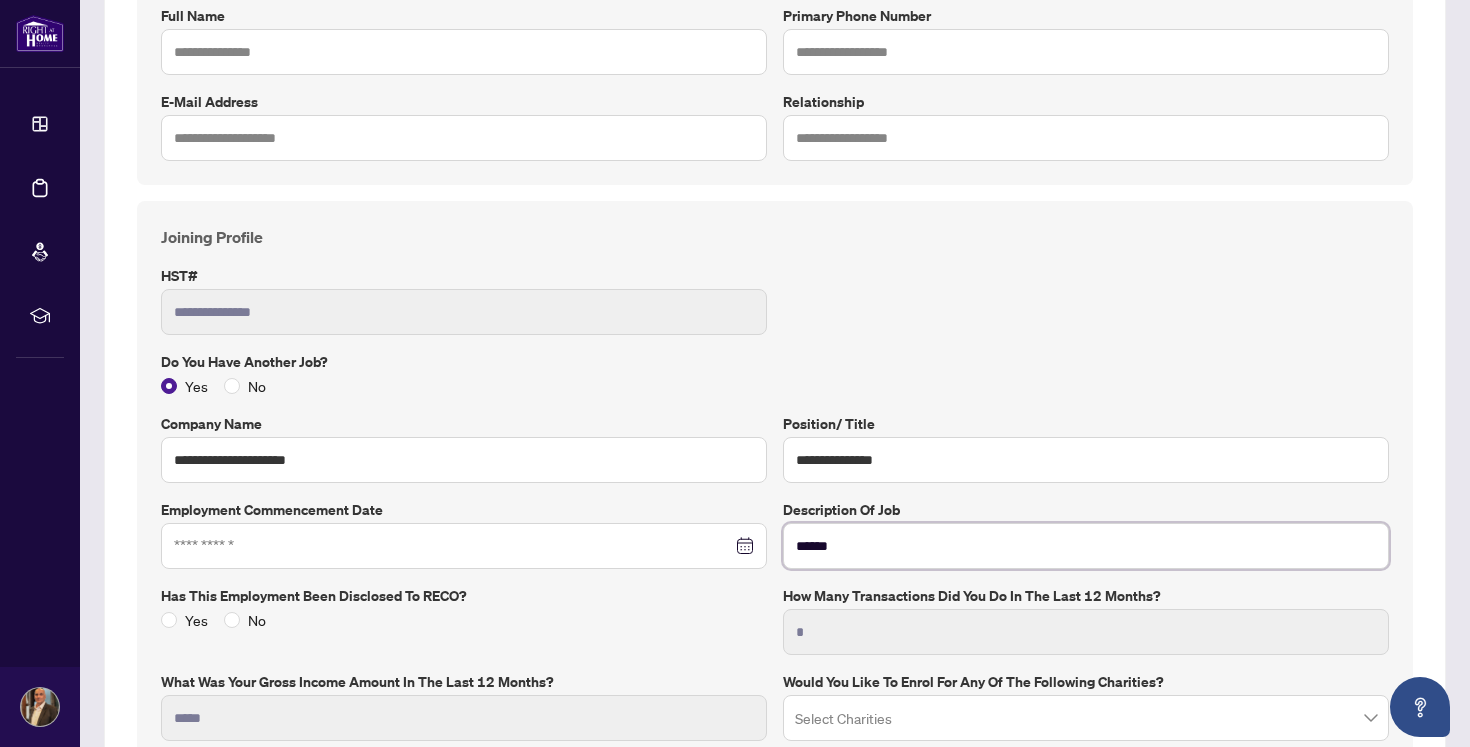 type on "*******" 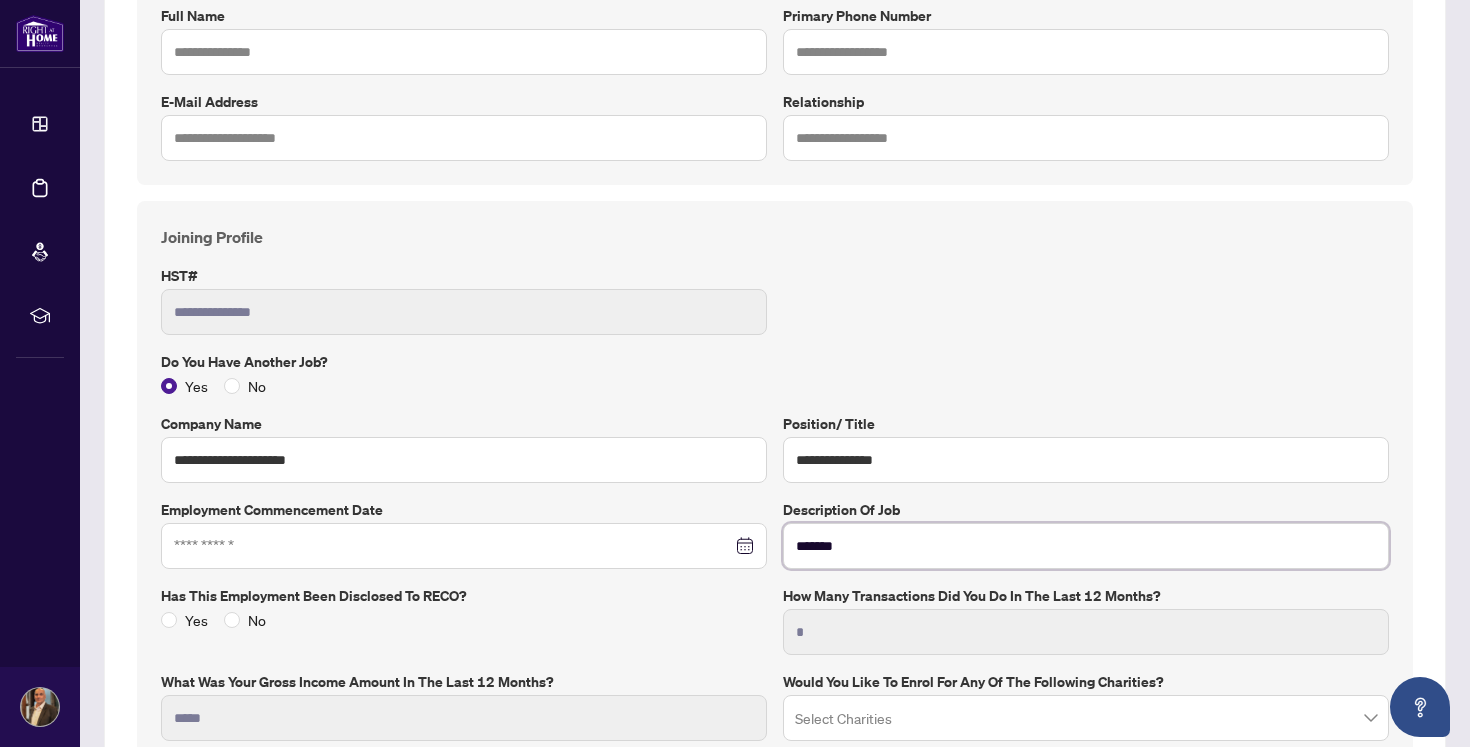 type on "********" 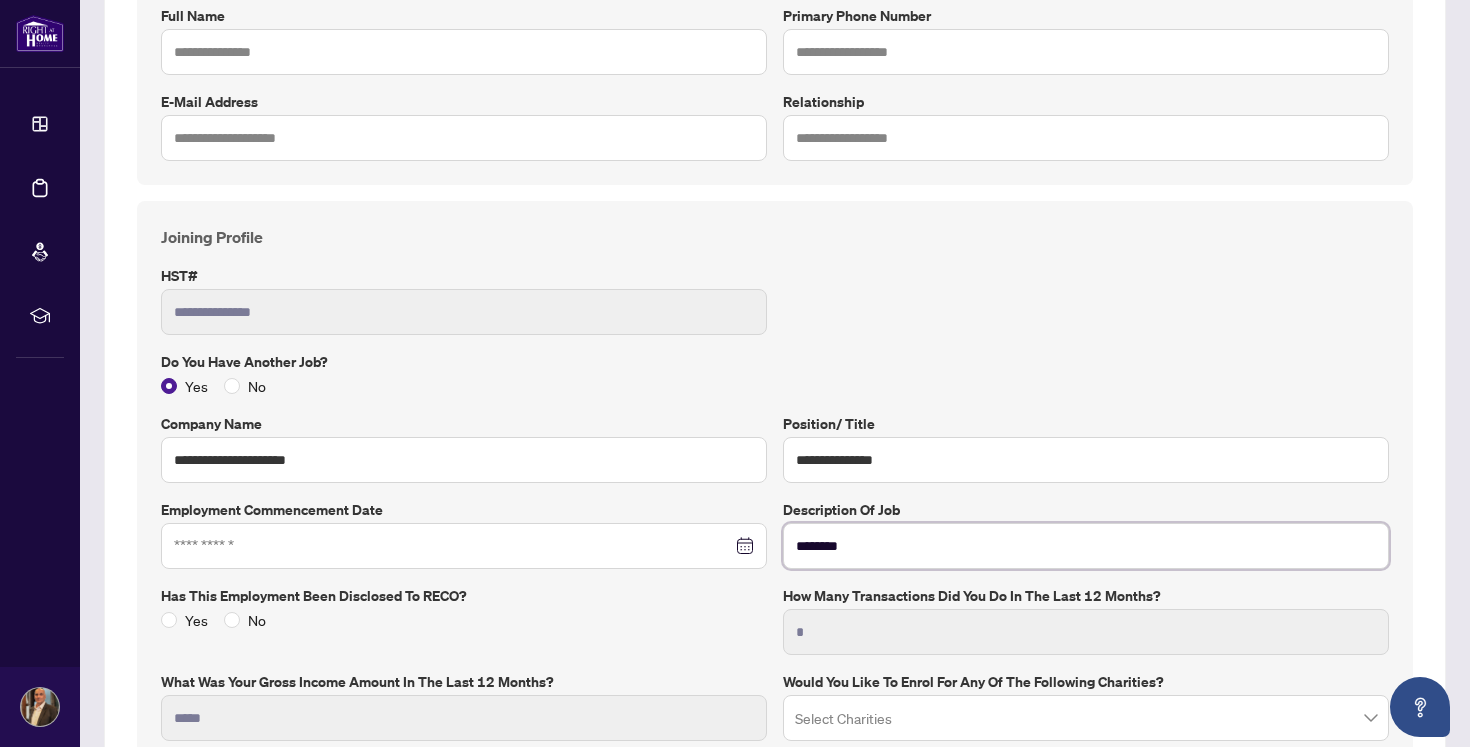 type on "********" 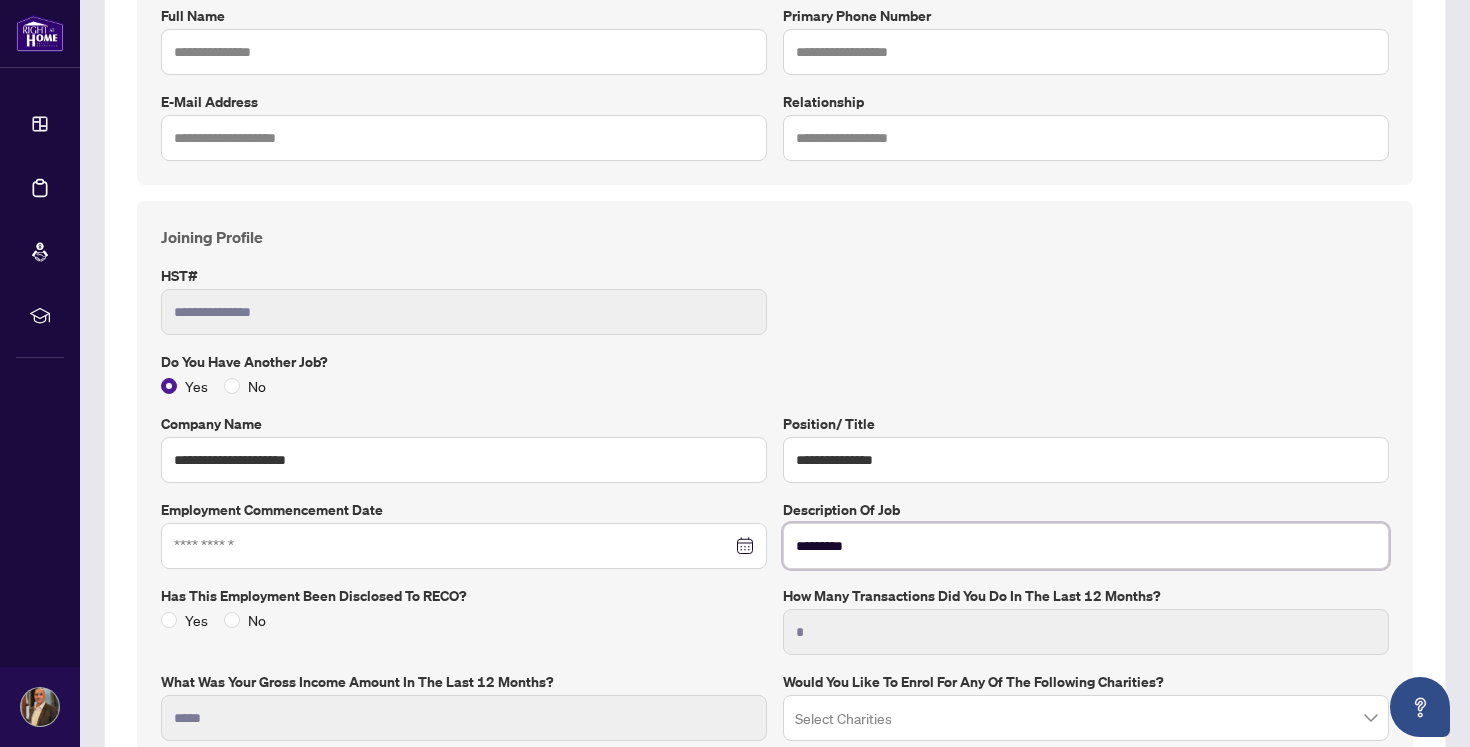type on "**********" 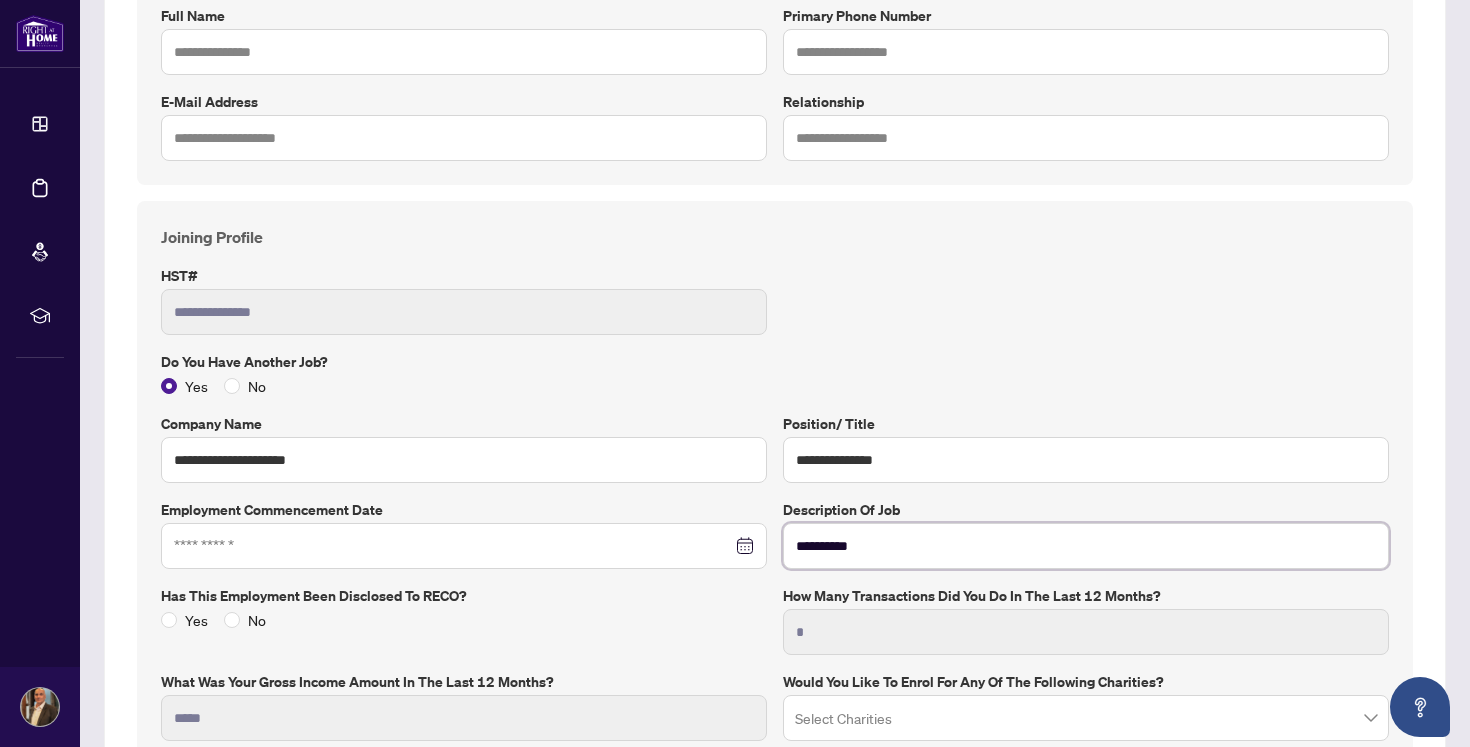 type on "**********" 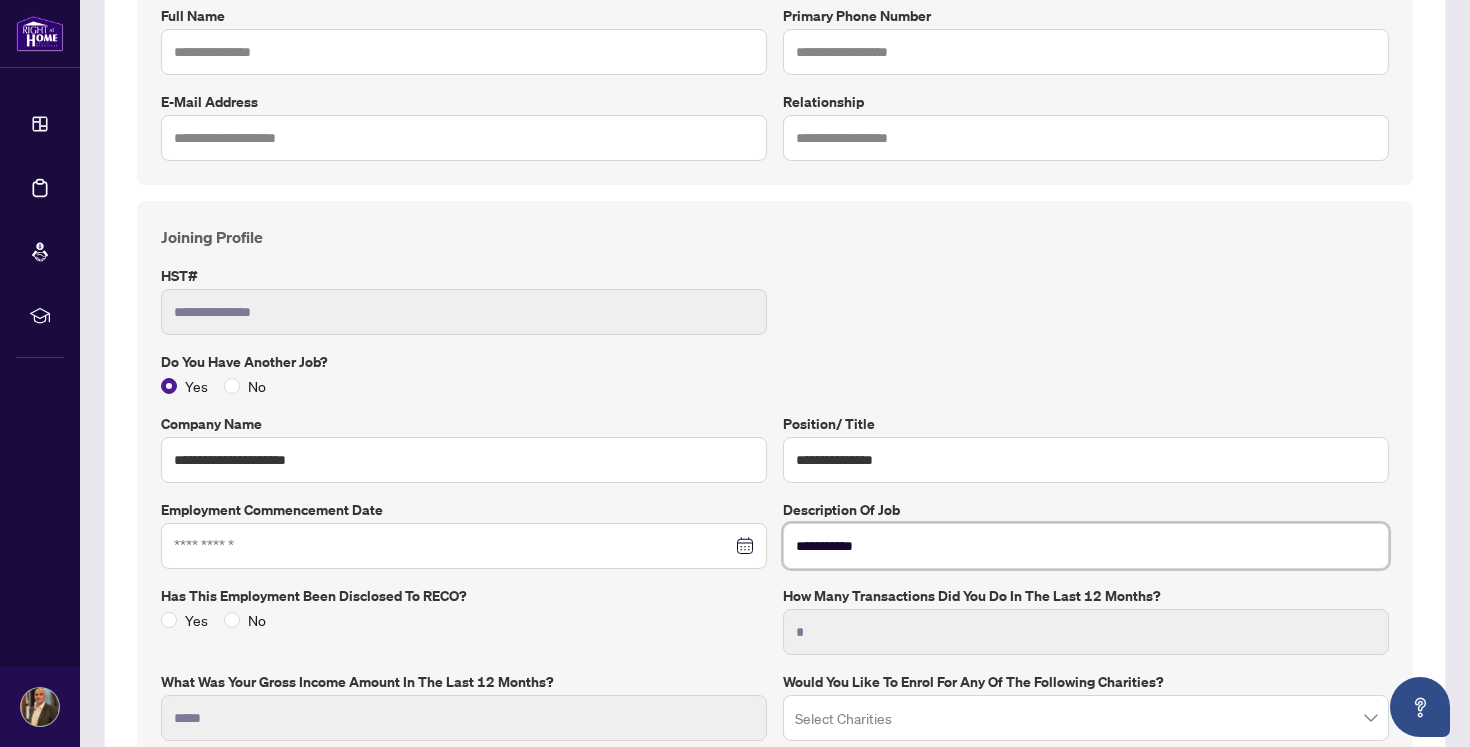 type on "**********" 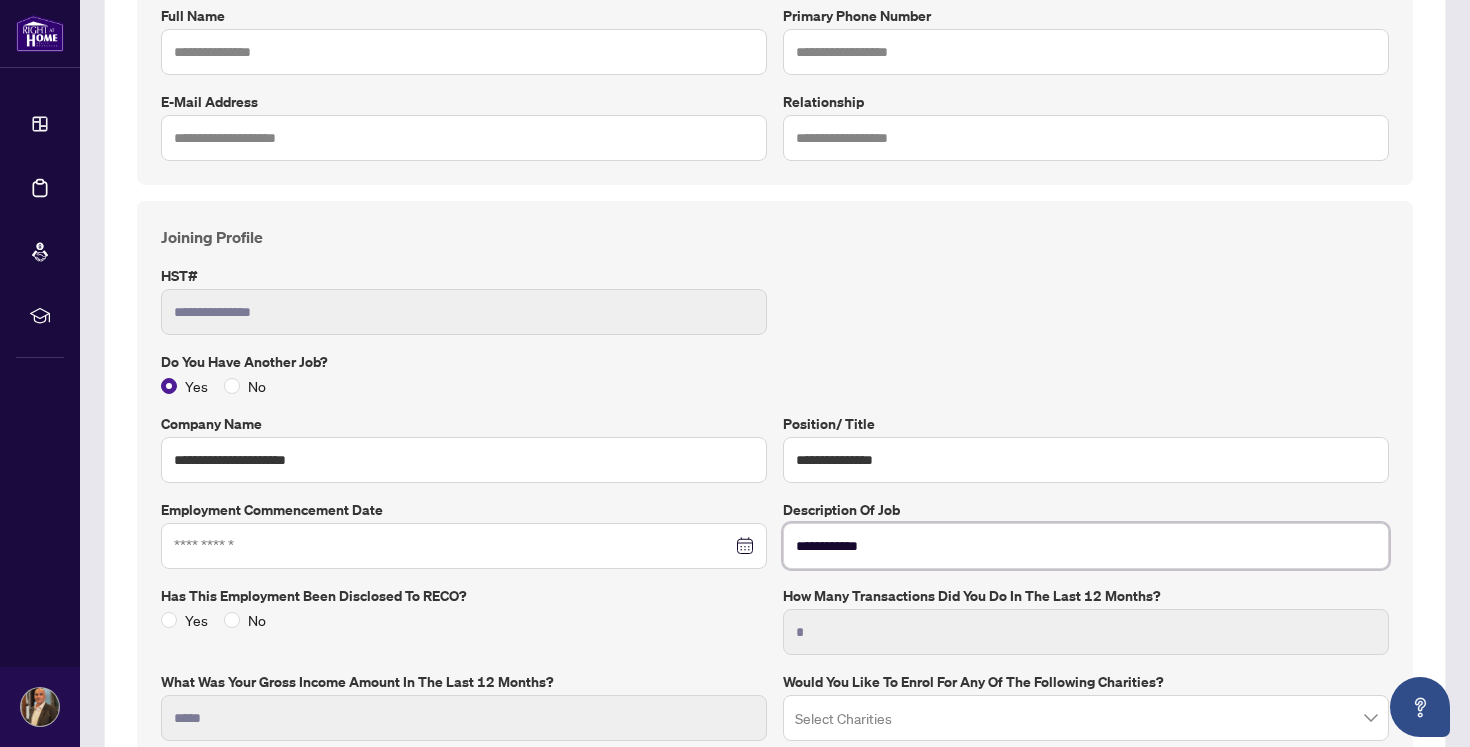 type on "**********" 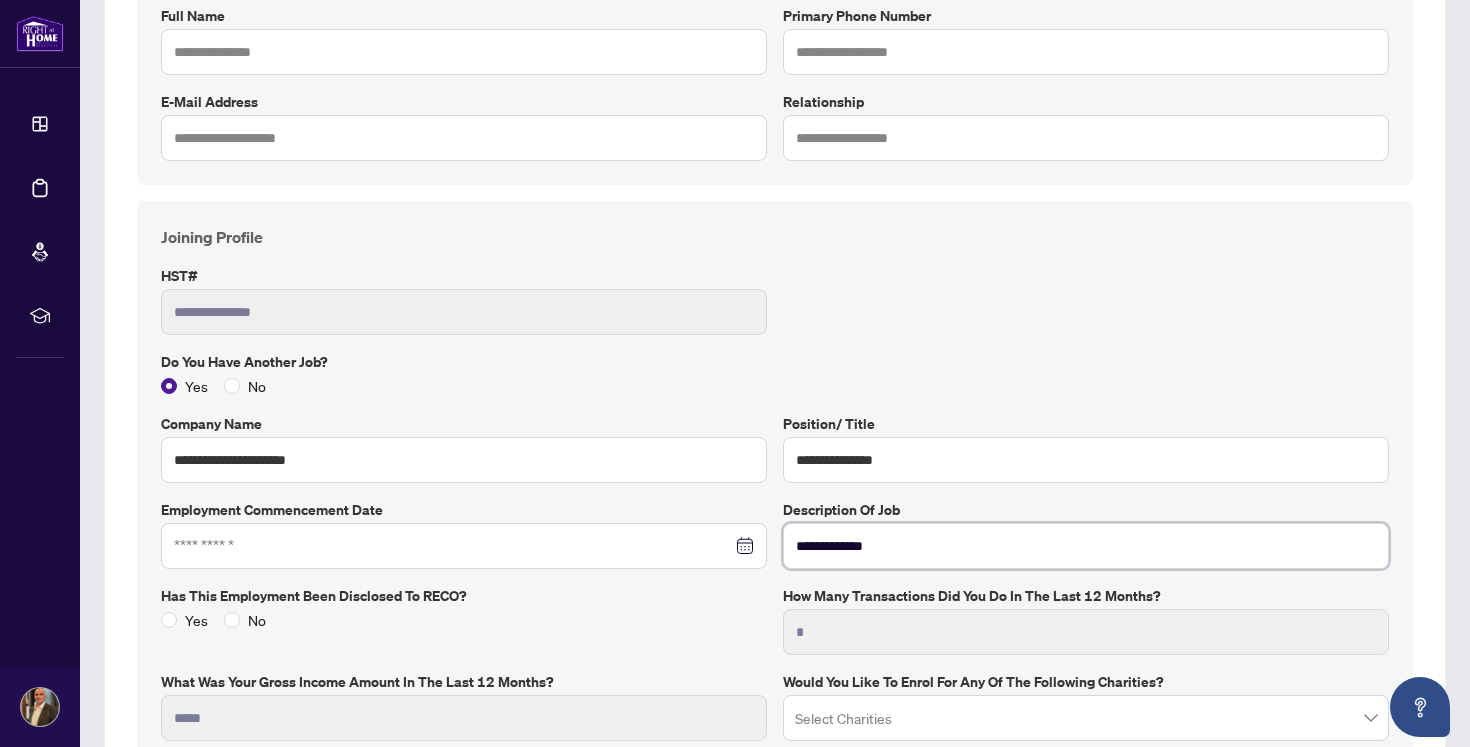 type on "**********" 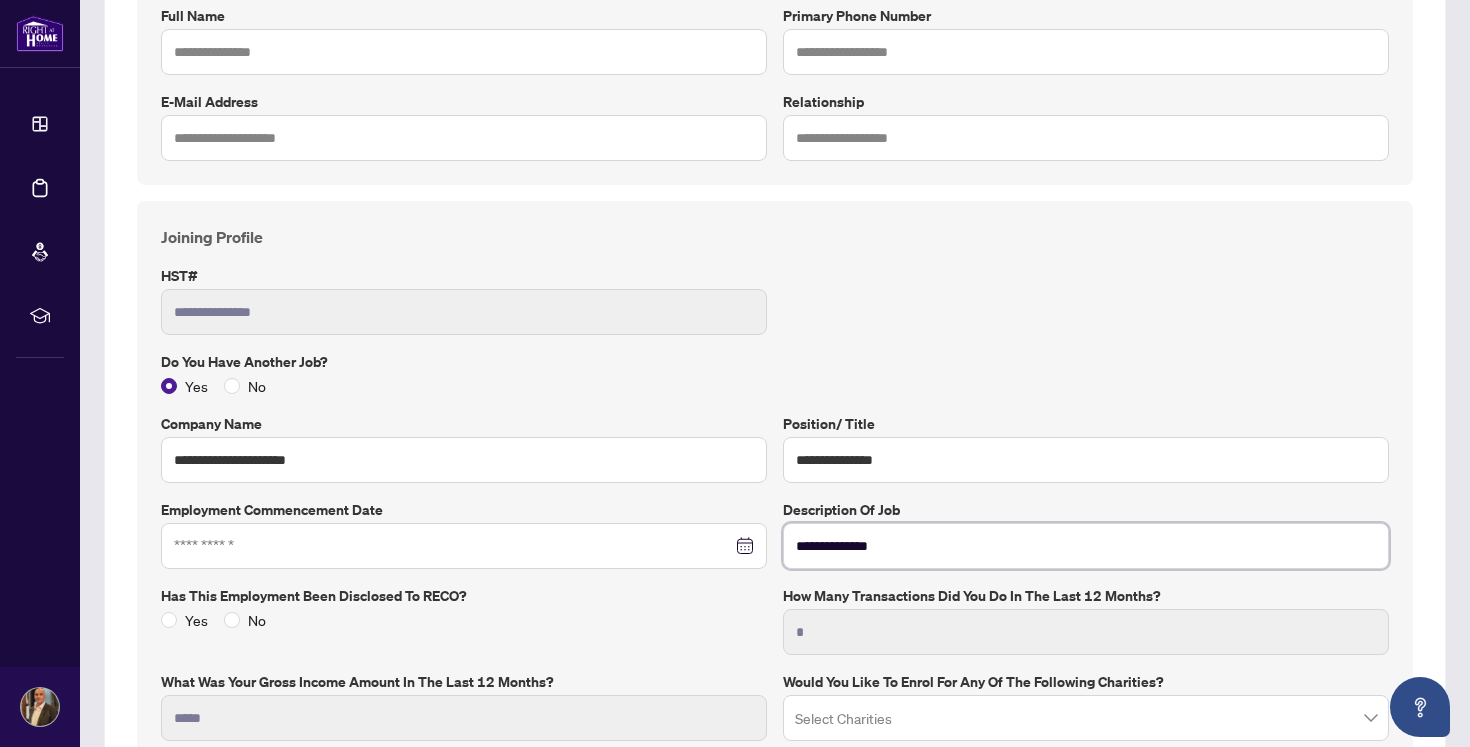 type on "**********" 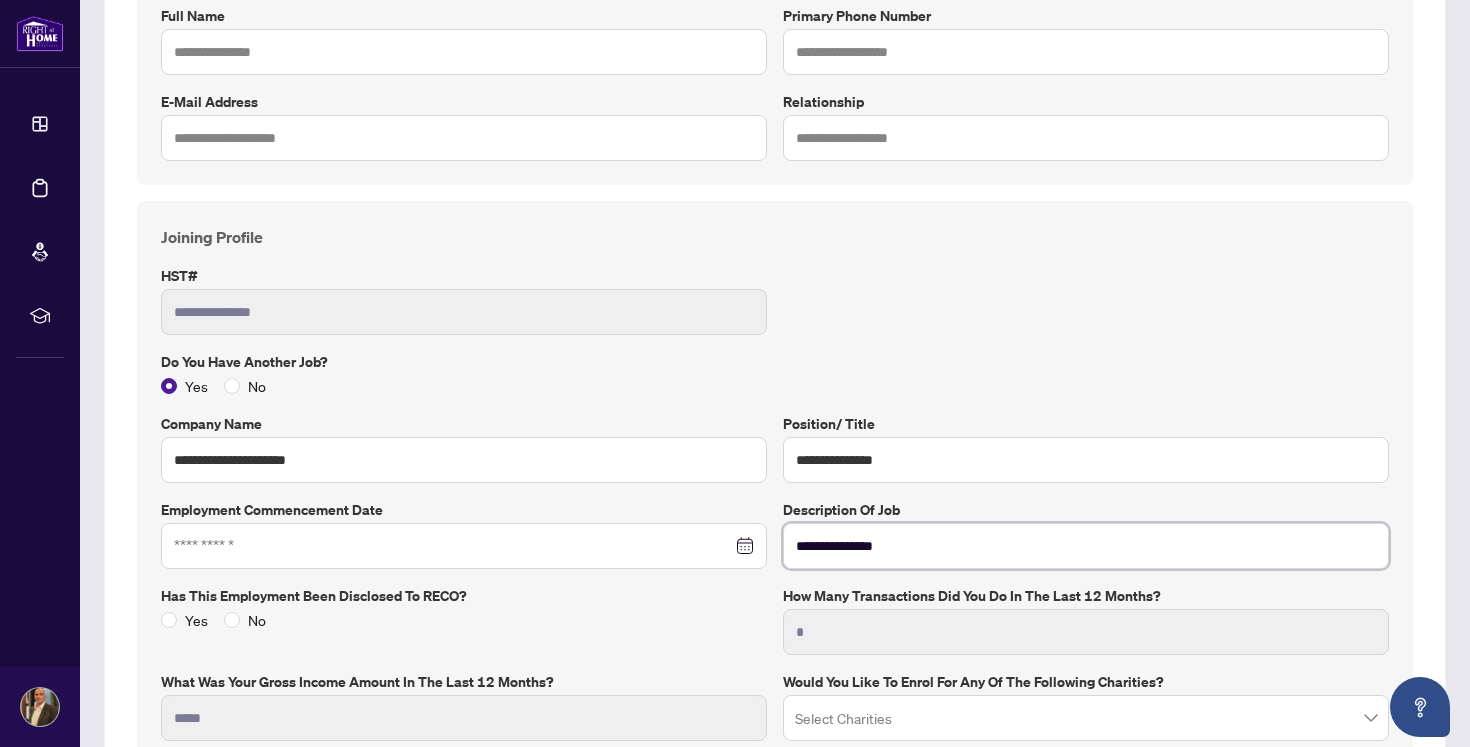 type on "**********" 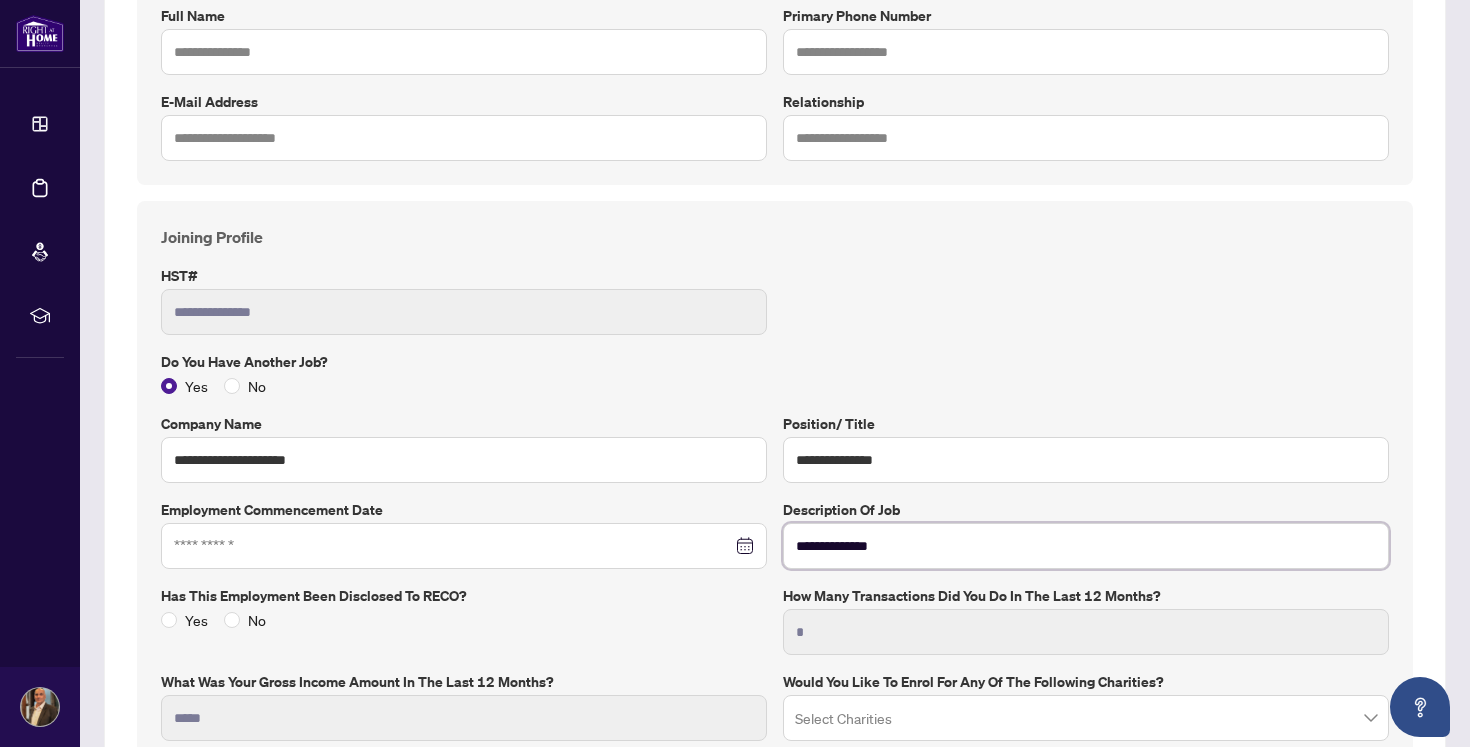type on "**********" 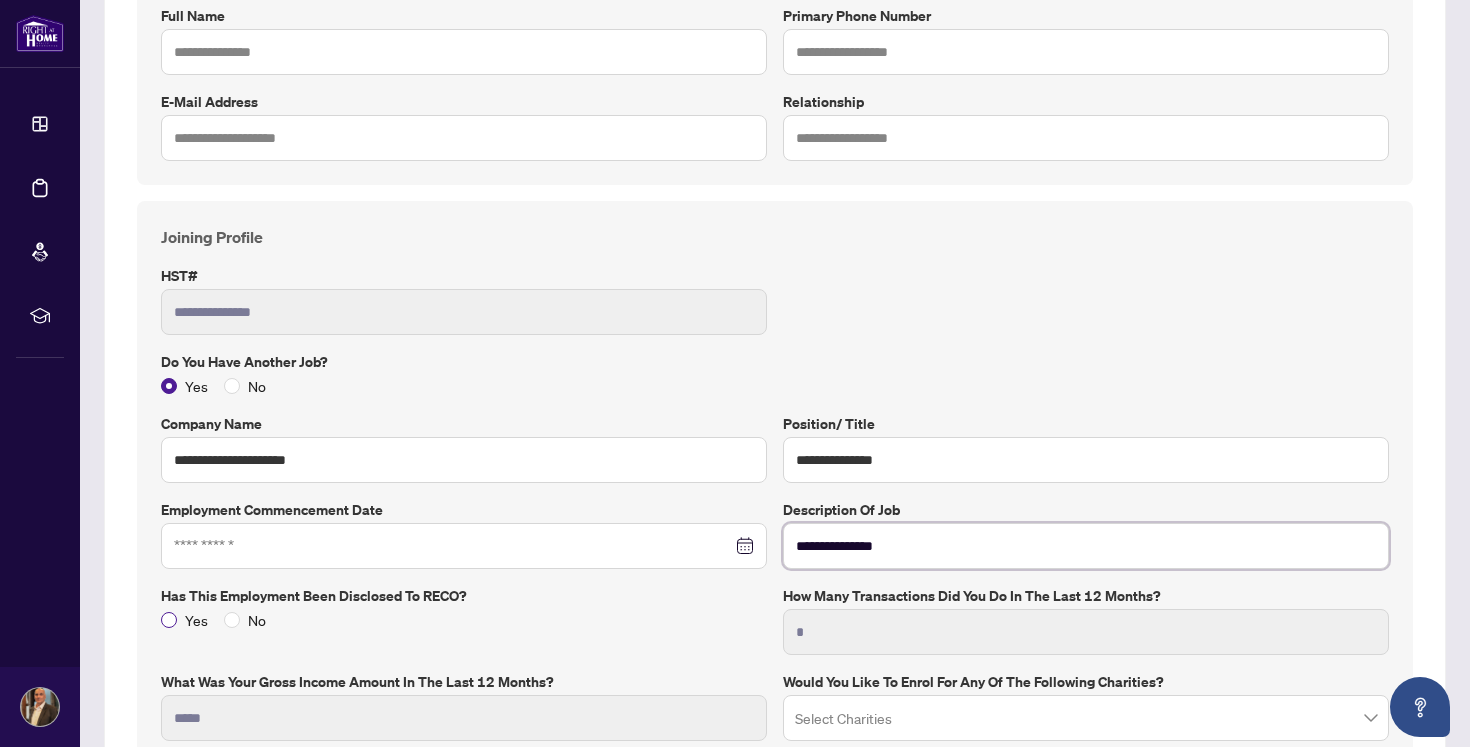 type on "**********" 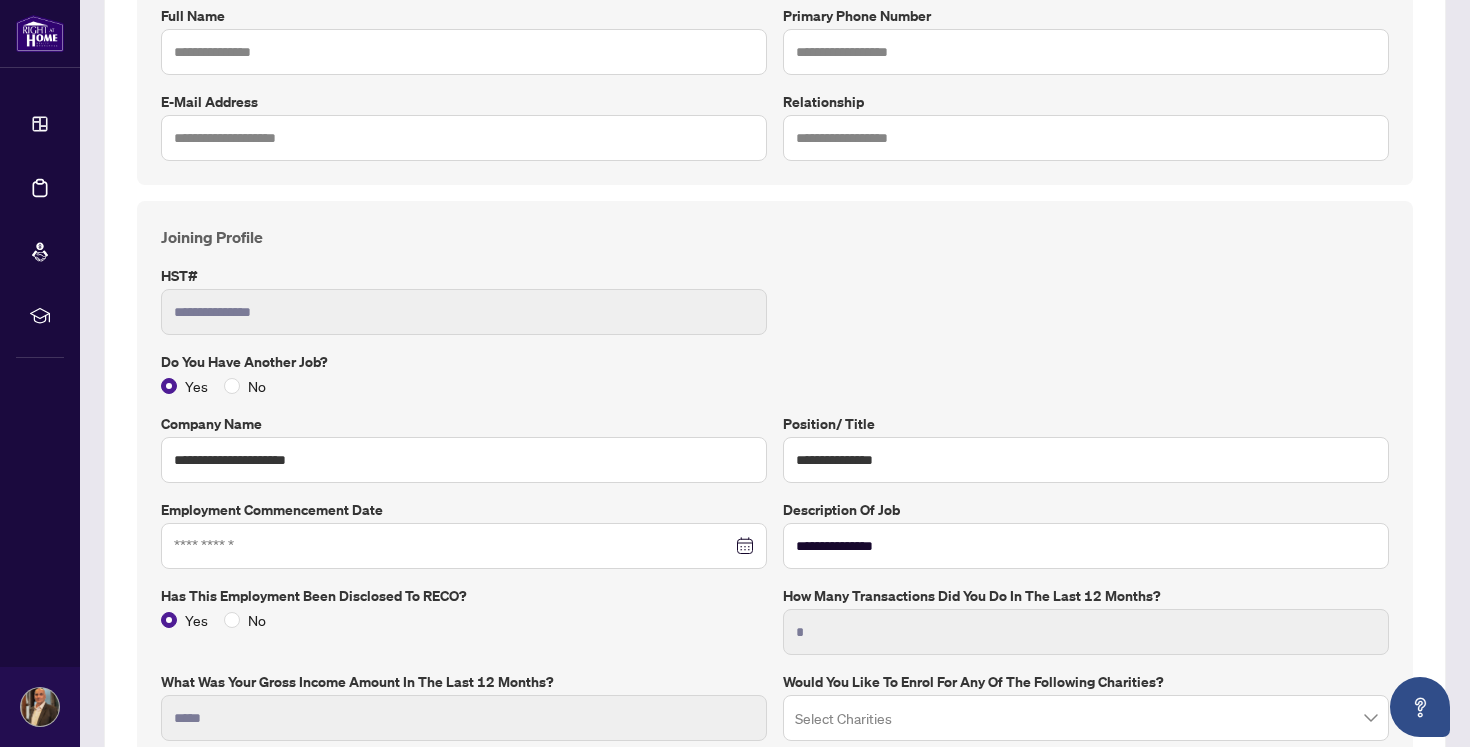 click at bounding box center (464, 546) 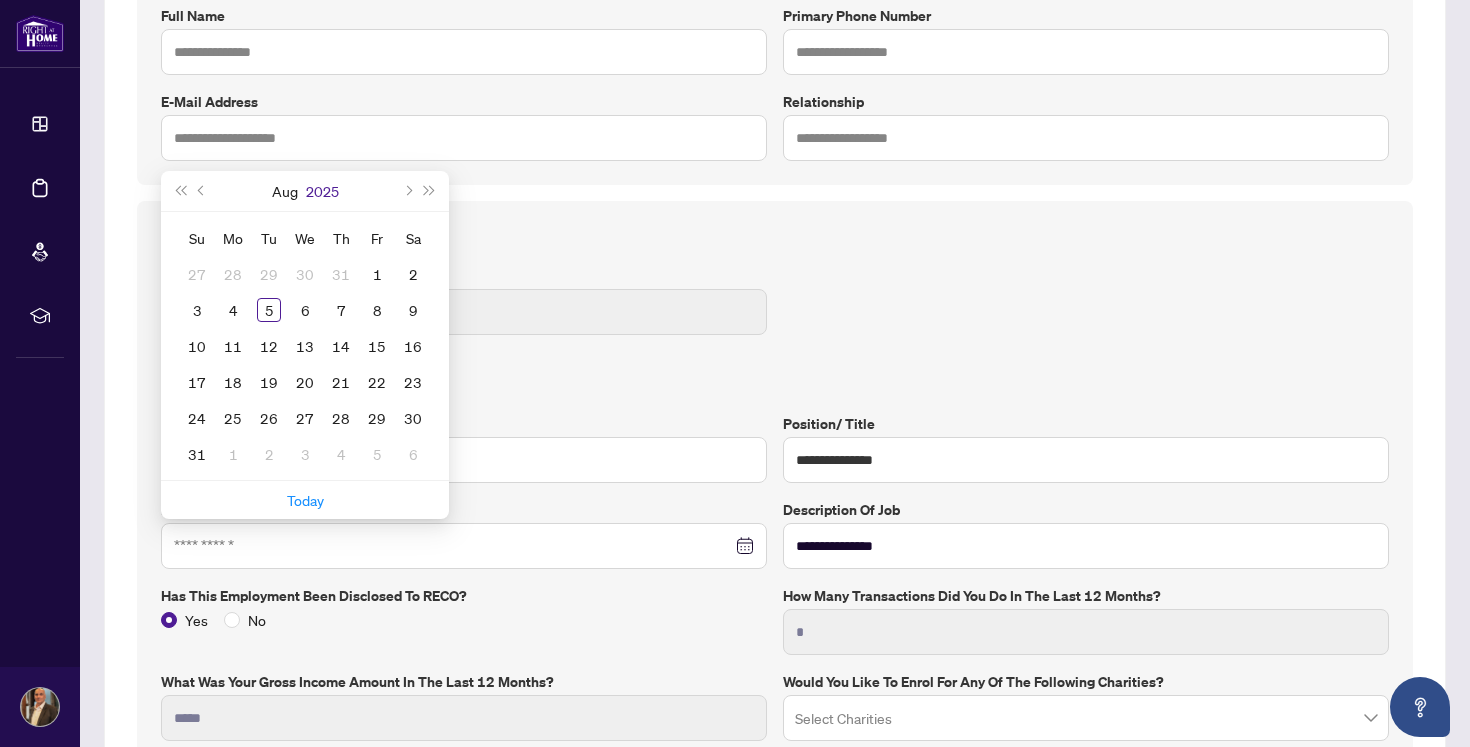 click on "2025" at bounding box center [322, 191] 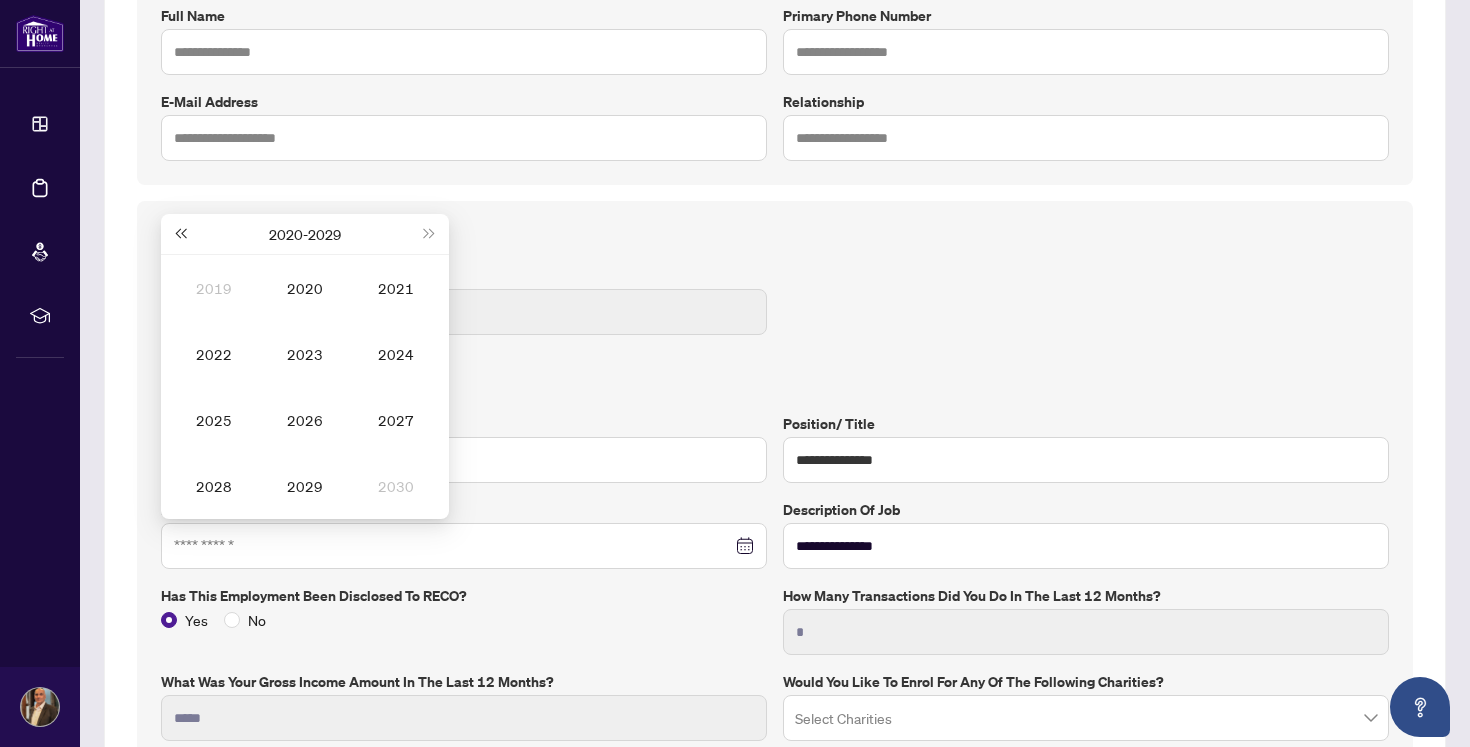click at bounding box center [180, 234] 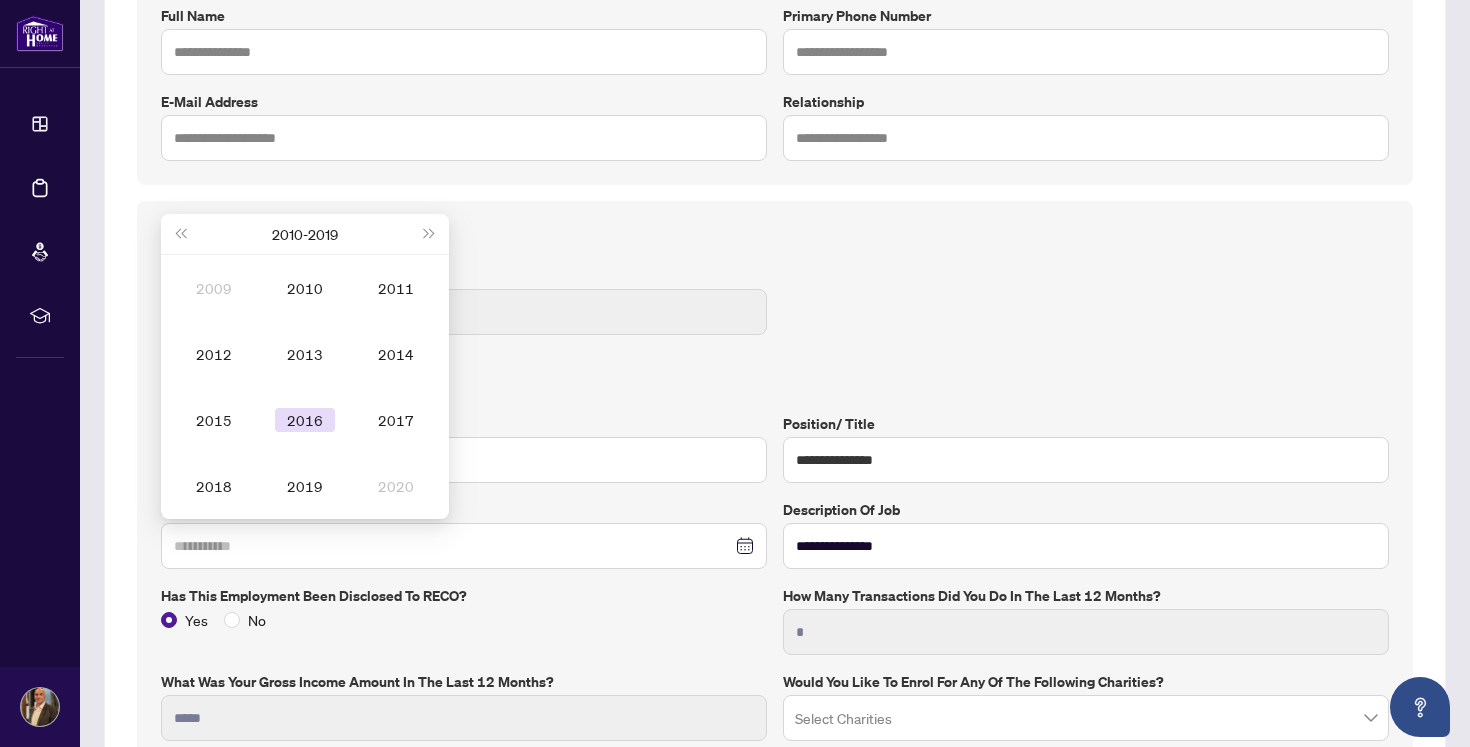 click on "2016" at bounding box center [305, 420] 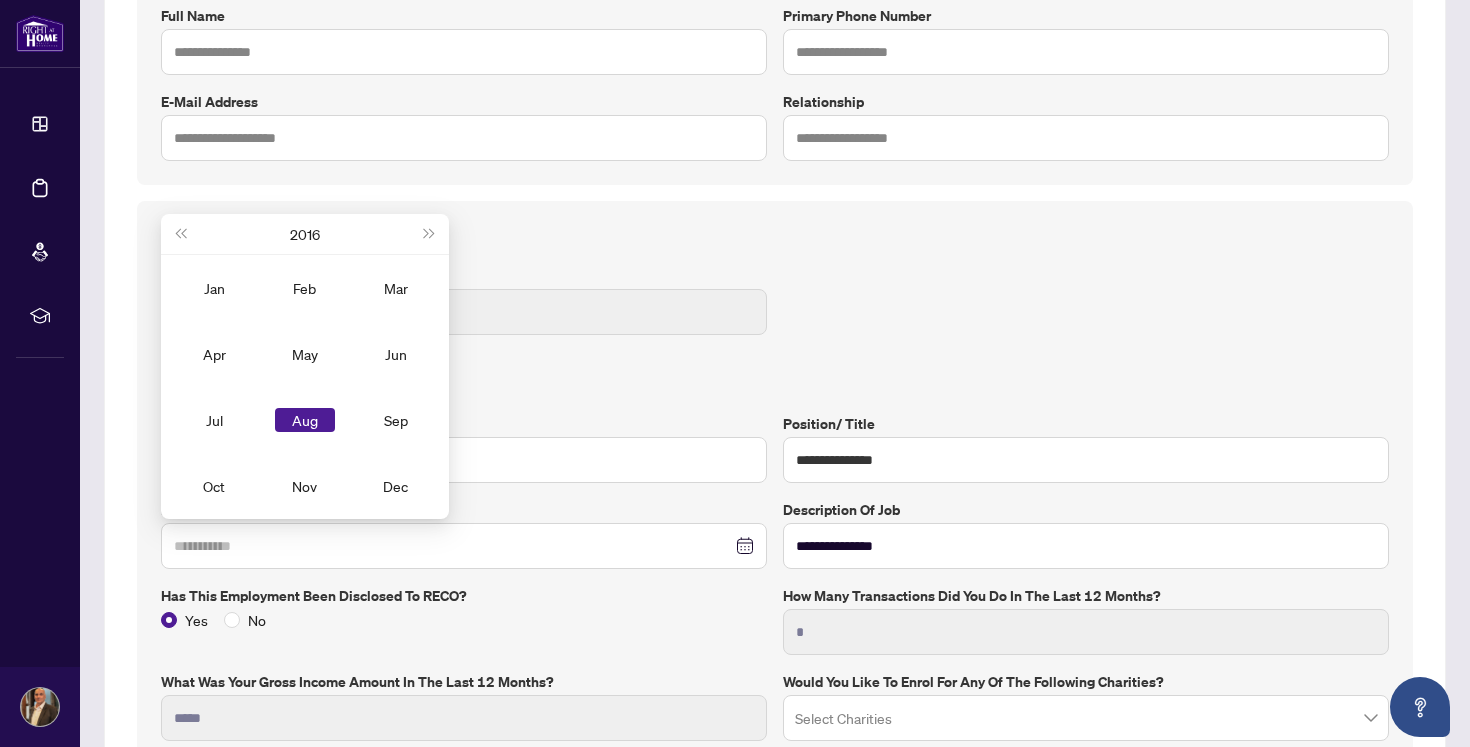 click on "Aug" at bounding box center (305, 420) 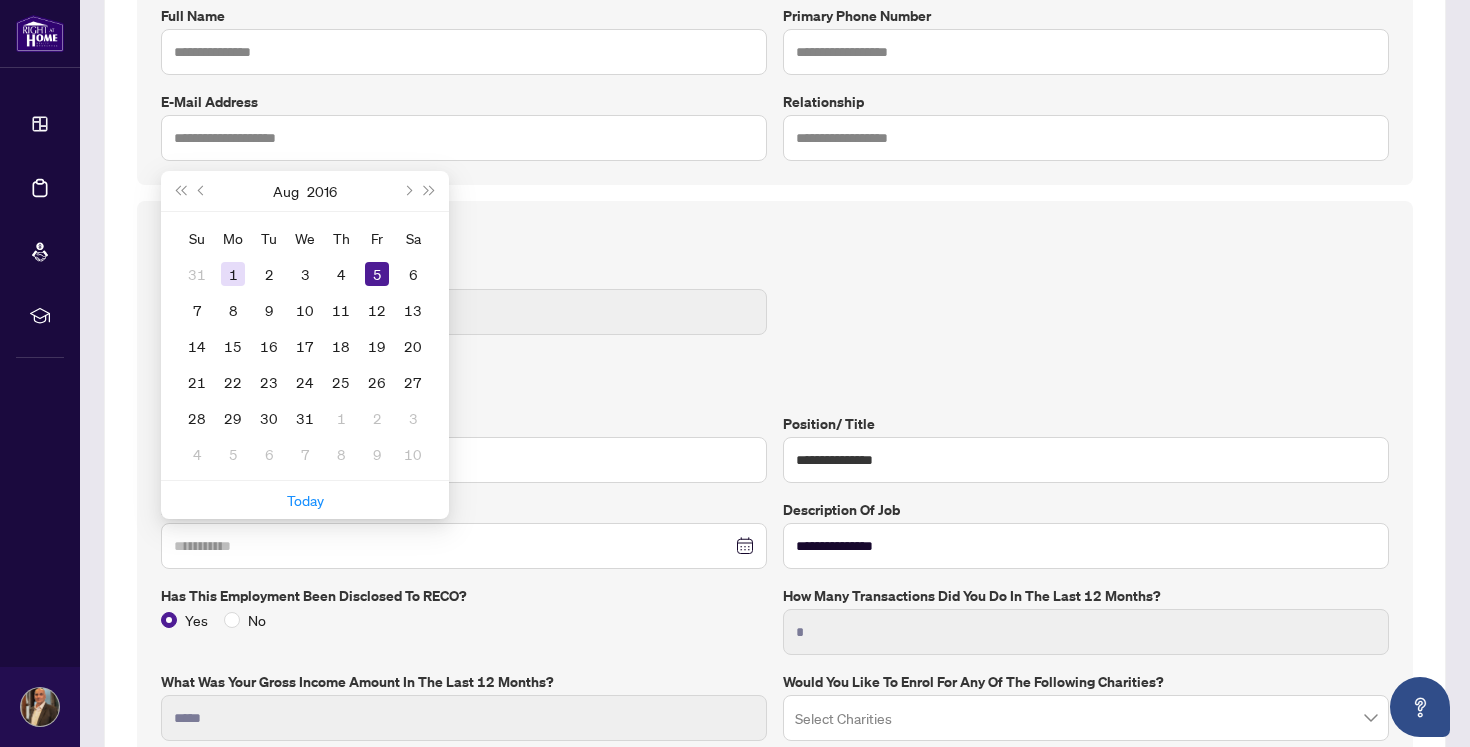 type on "**********" 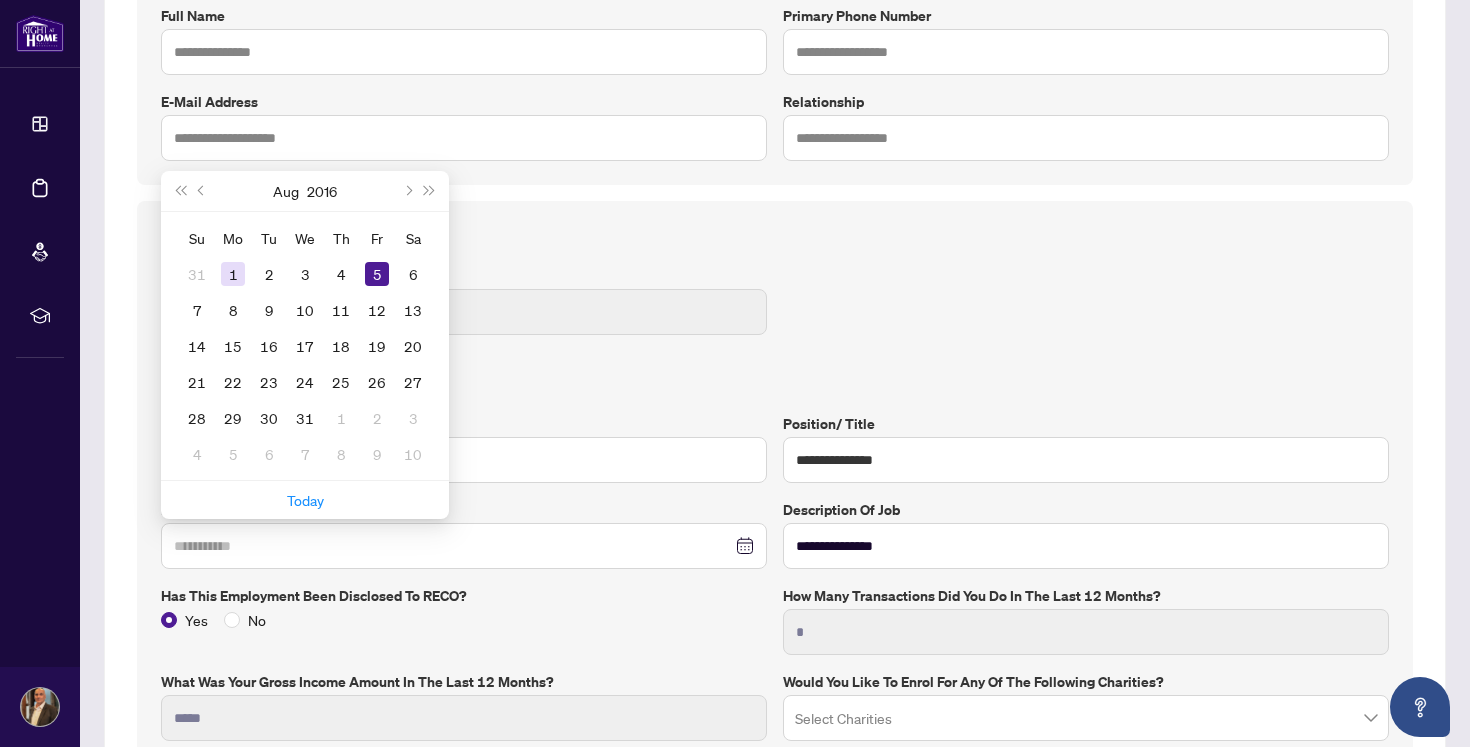 click on "1" at bounding box center [233, 274] 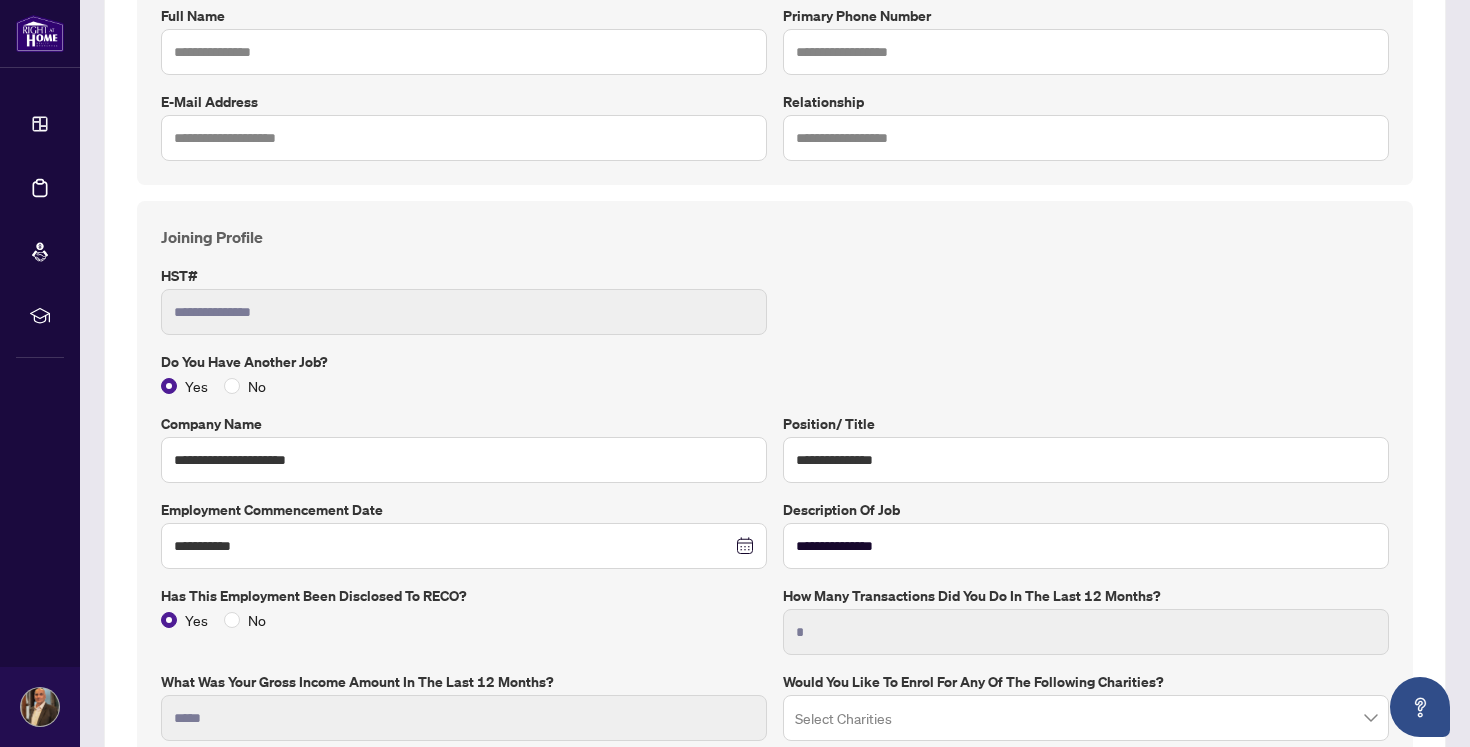 click on "Has this employment been disclosed to RECO?" at bounding box center (464, 596) 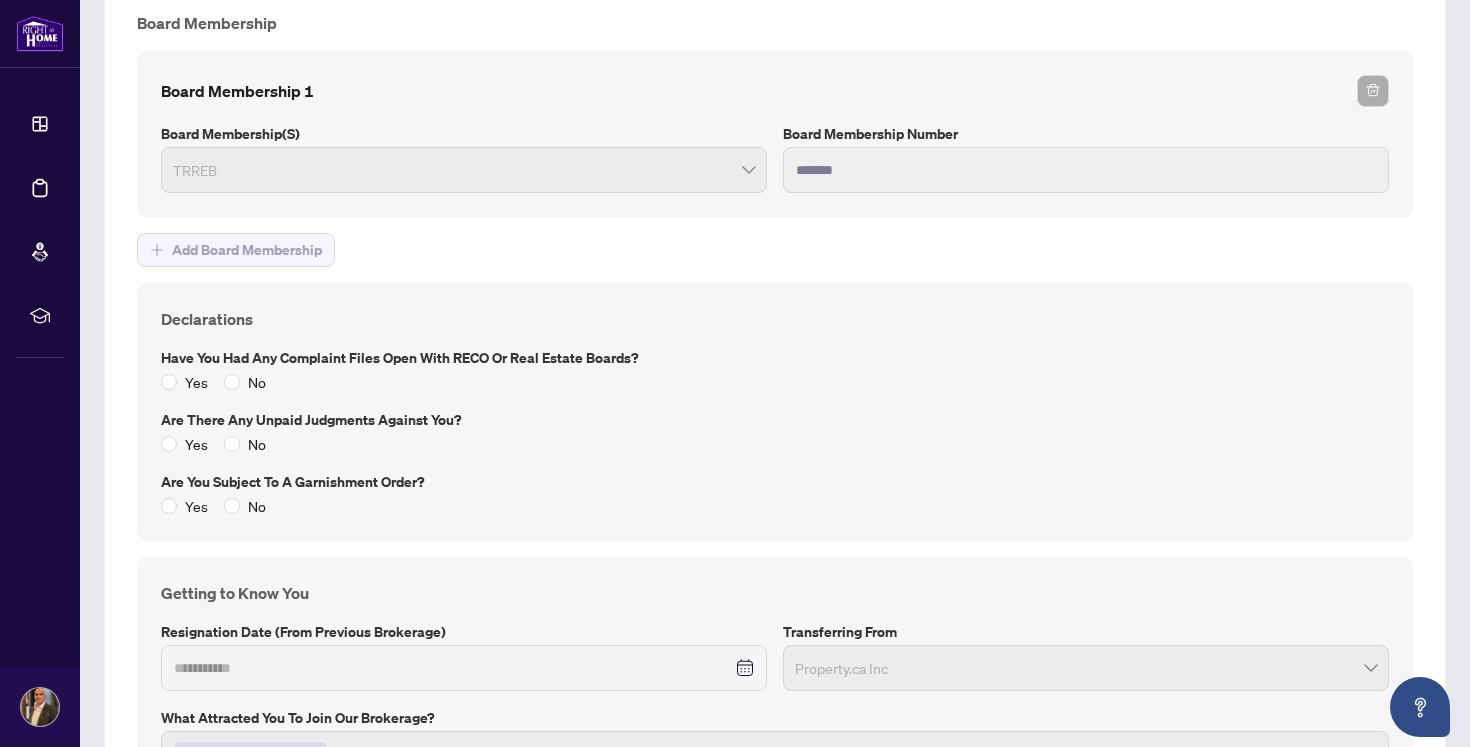 scroll, scrollTop: 2793, scrollLeft: 0, axis: vertical 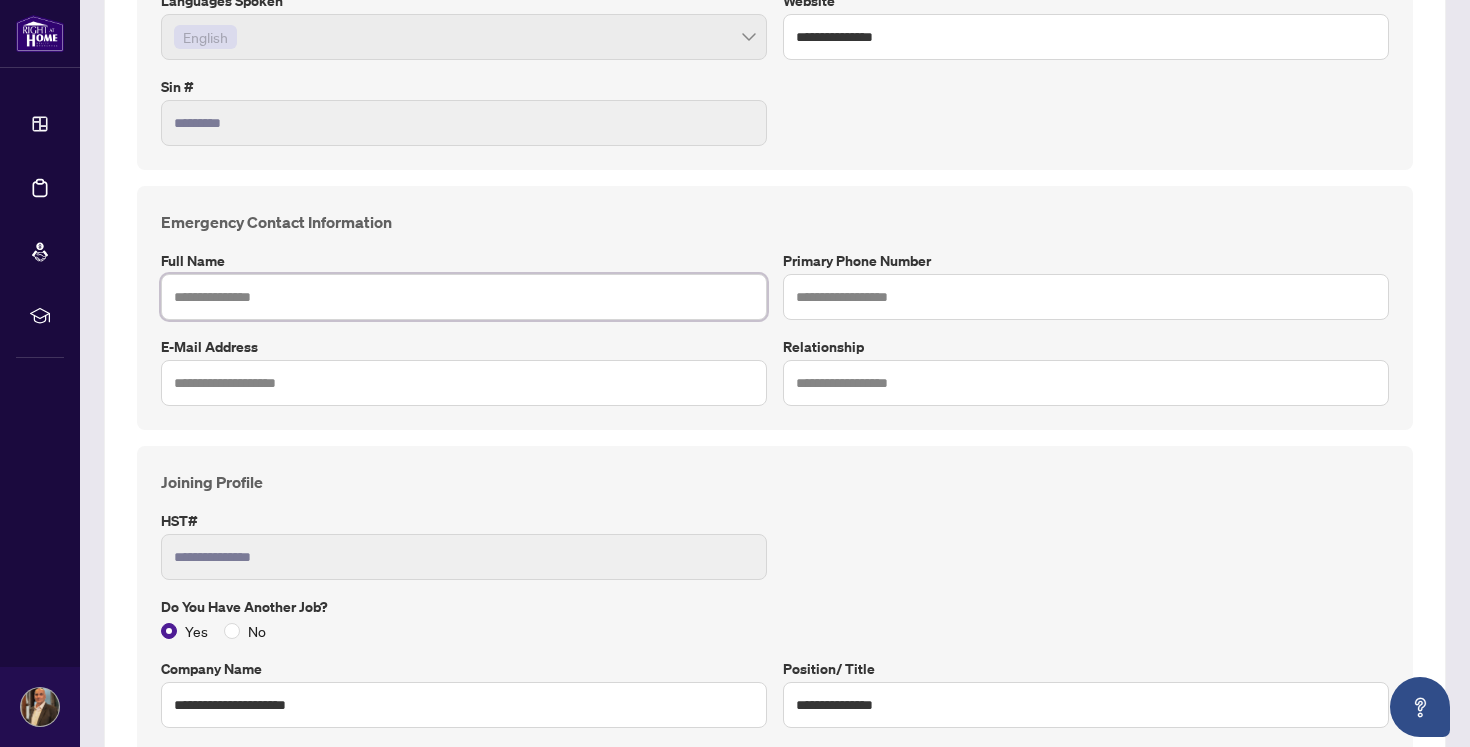 click at bounding box center [464, 297] 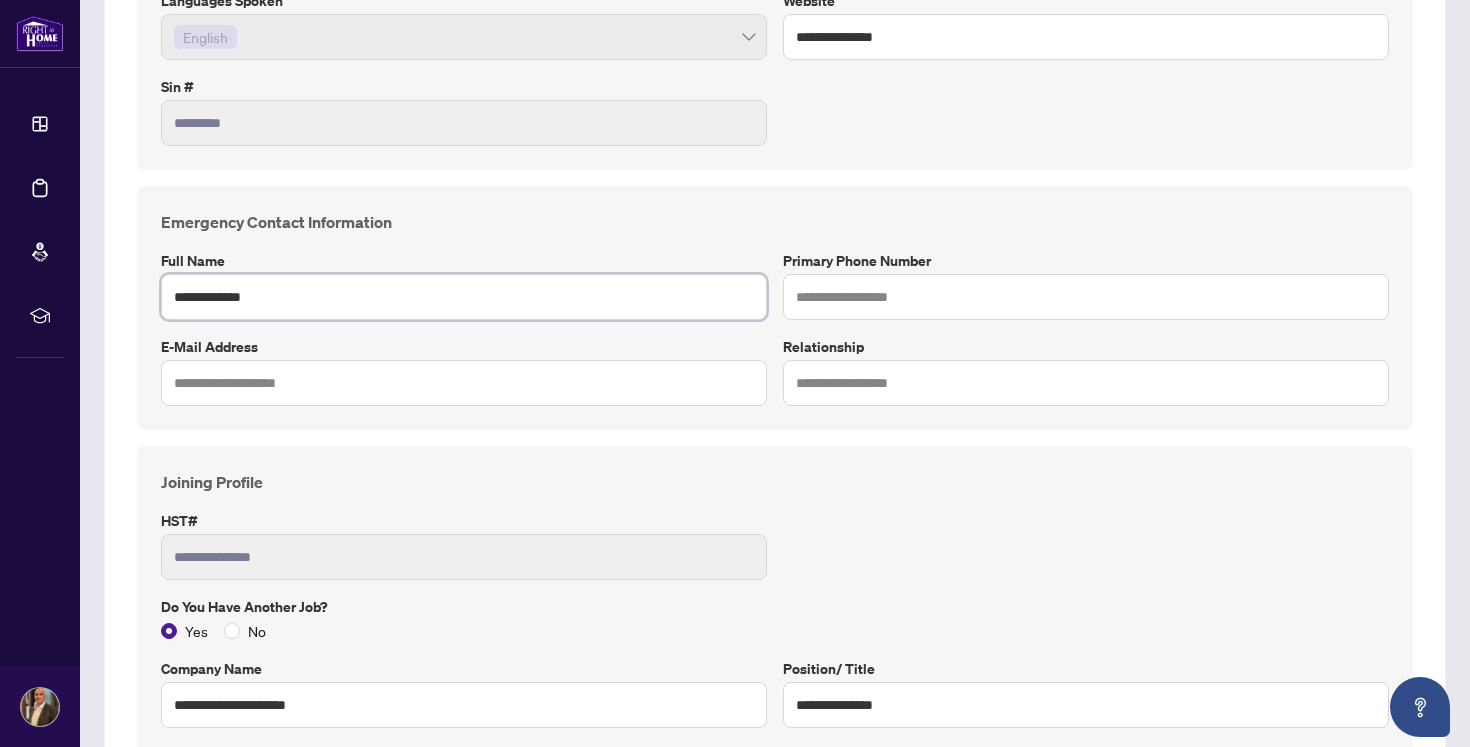 type on "**********" 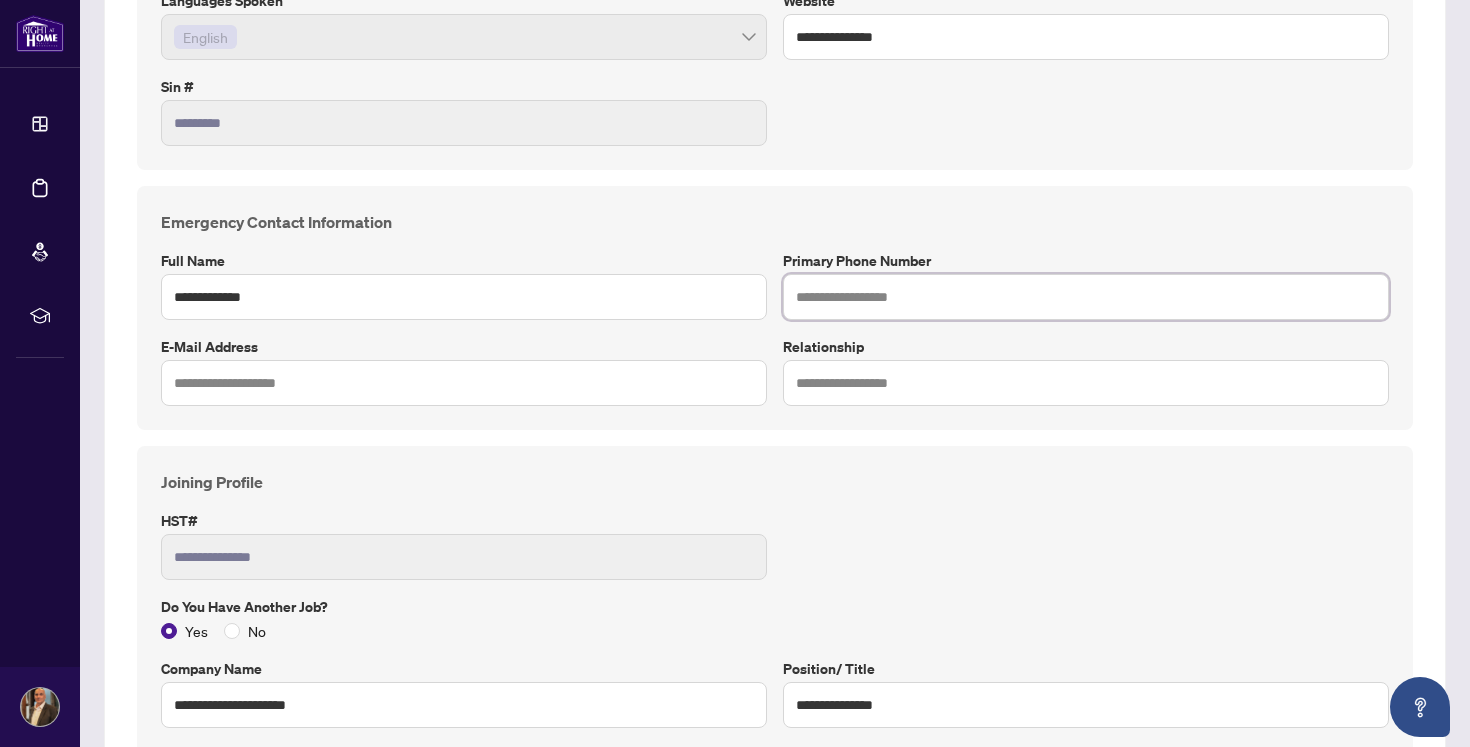 click at bounding box center [1086, 297] 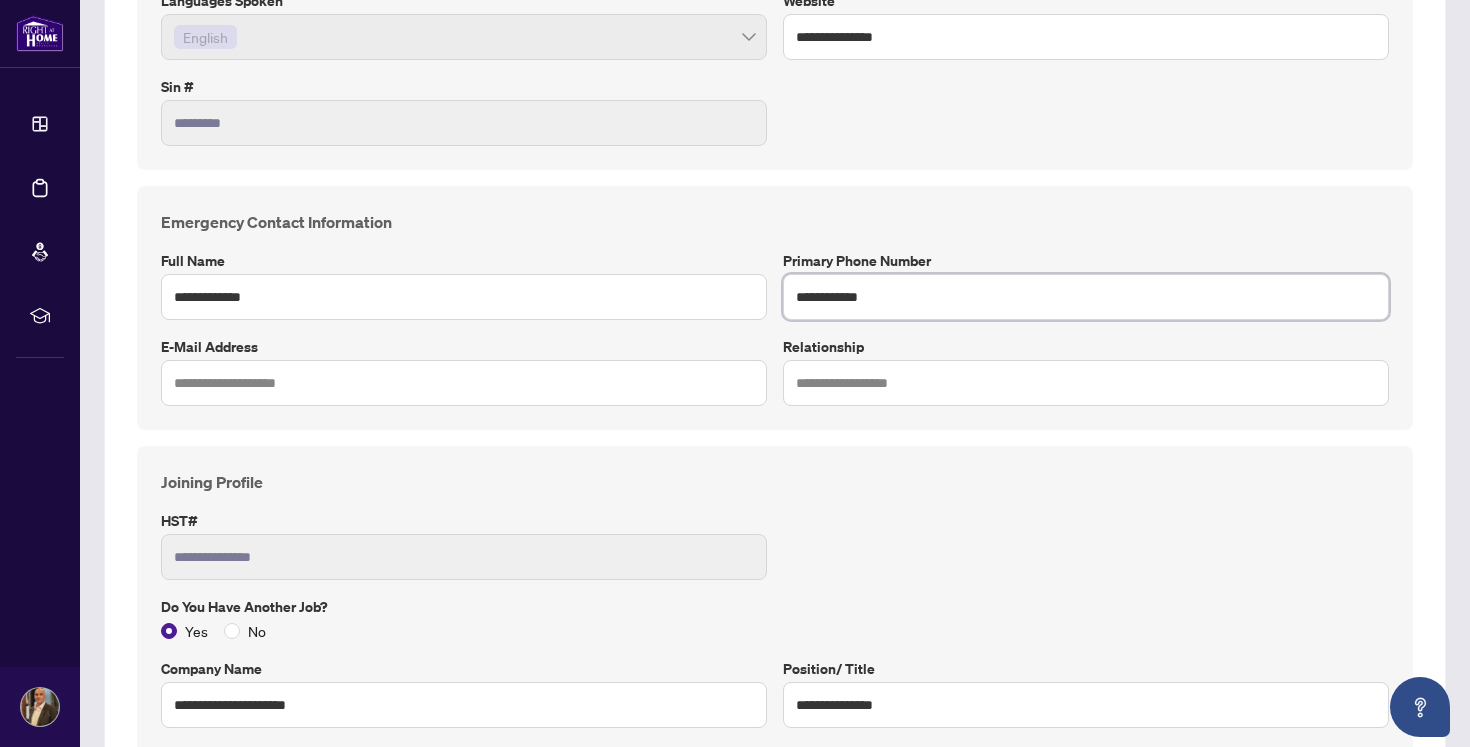 type on "**********" 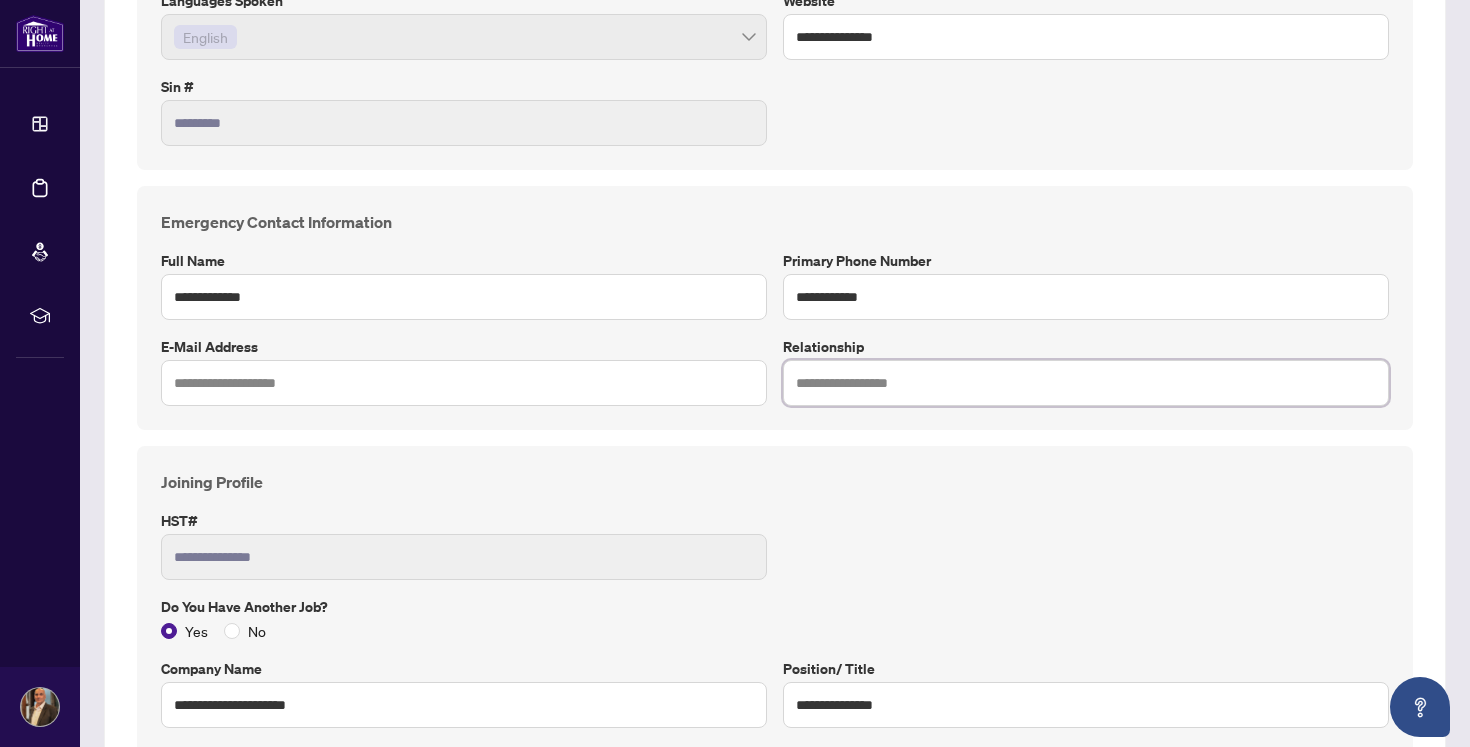 click at bounding box center (1086, 383) 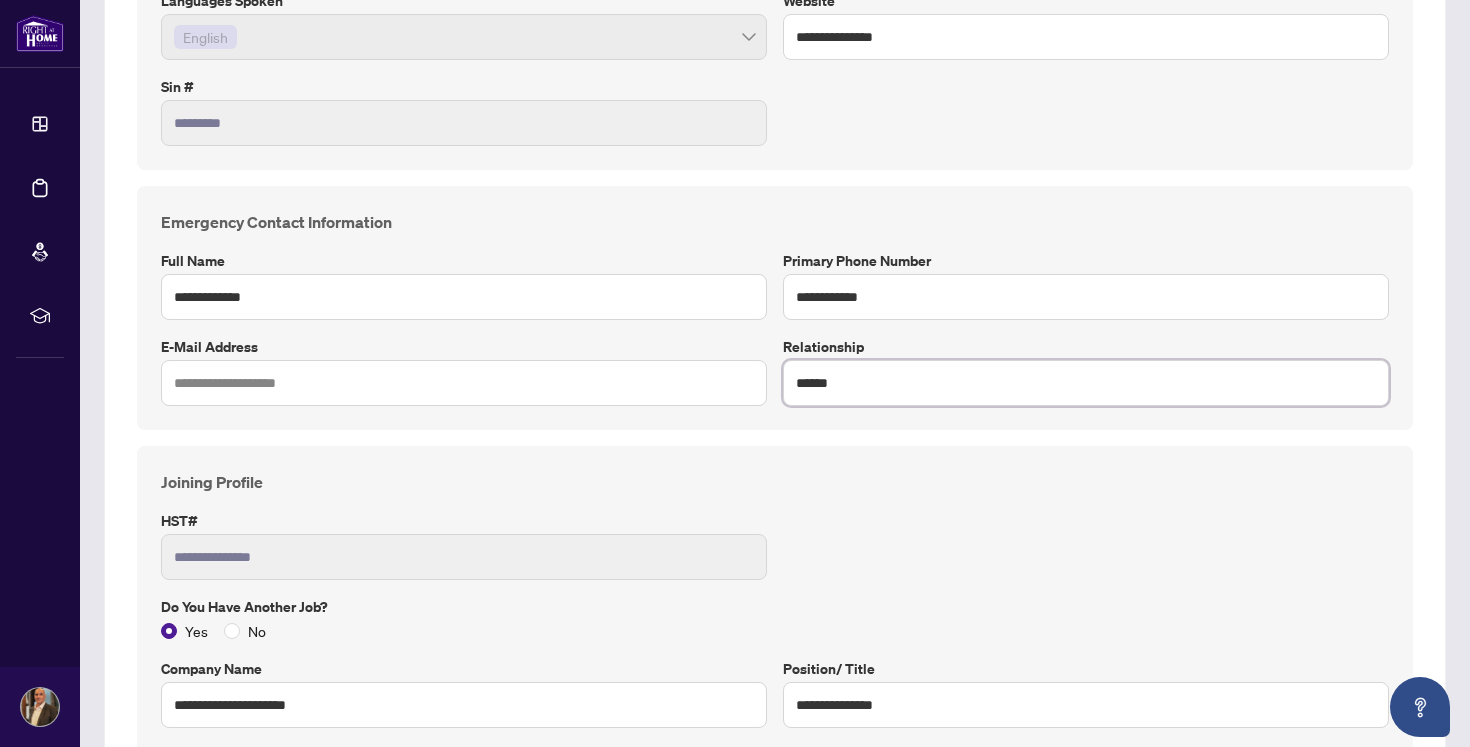 type on "******" 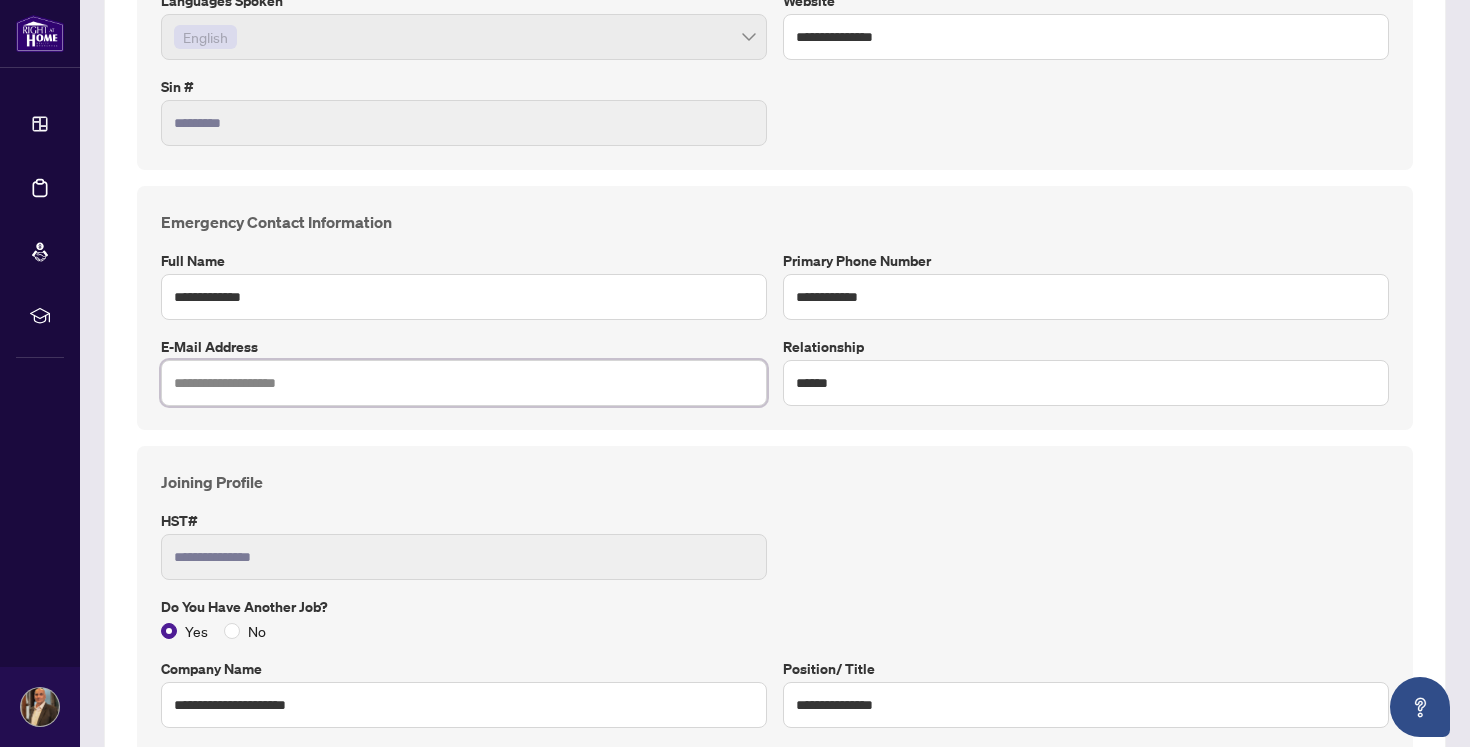 click at bounding box center (464, 383) 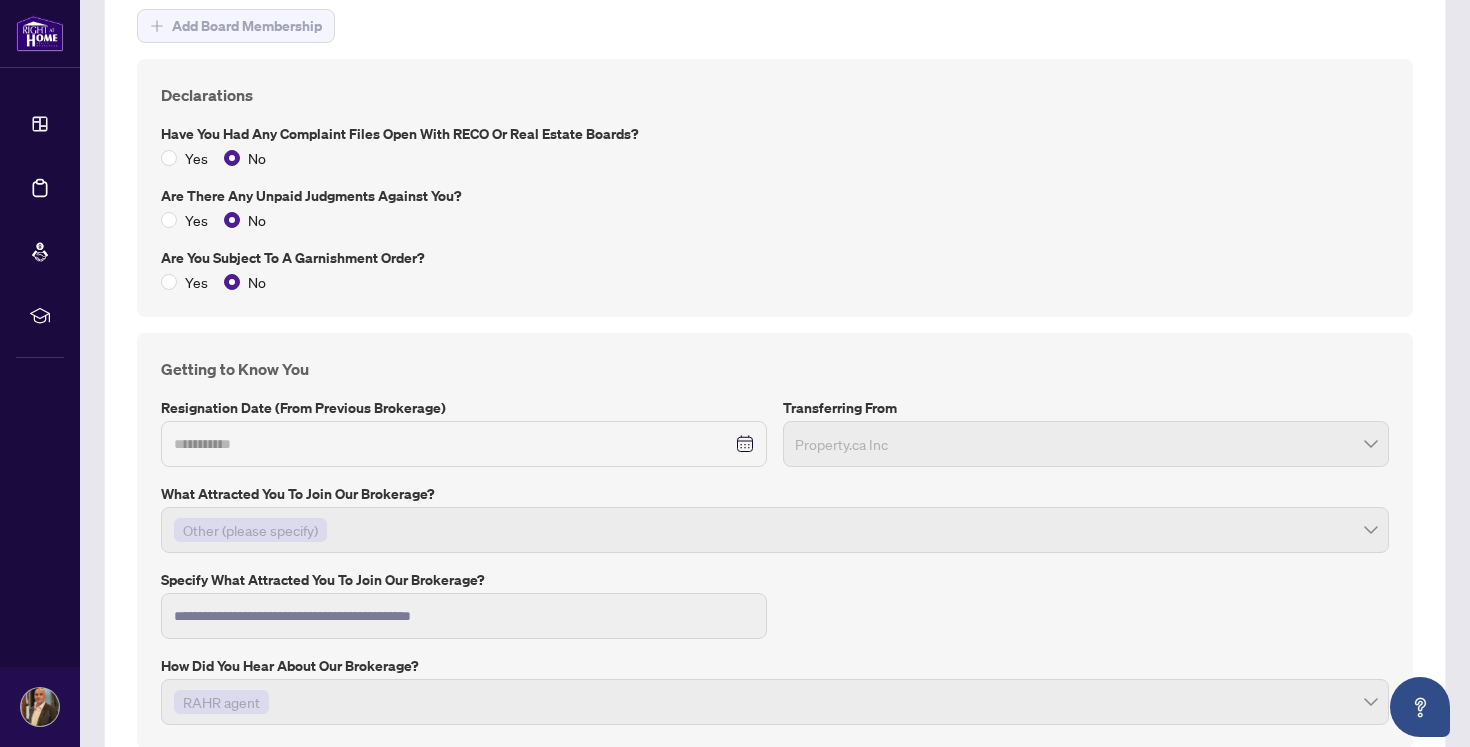 scroll, scrollTop: 3134, scrollLeft: 0, axis: vertical 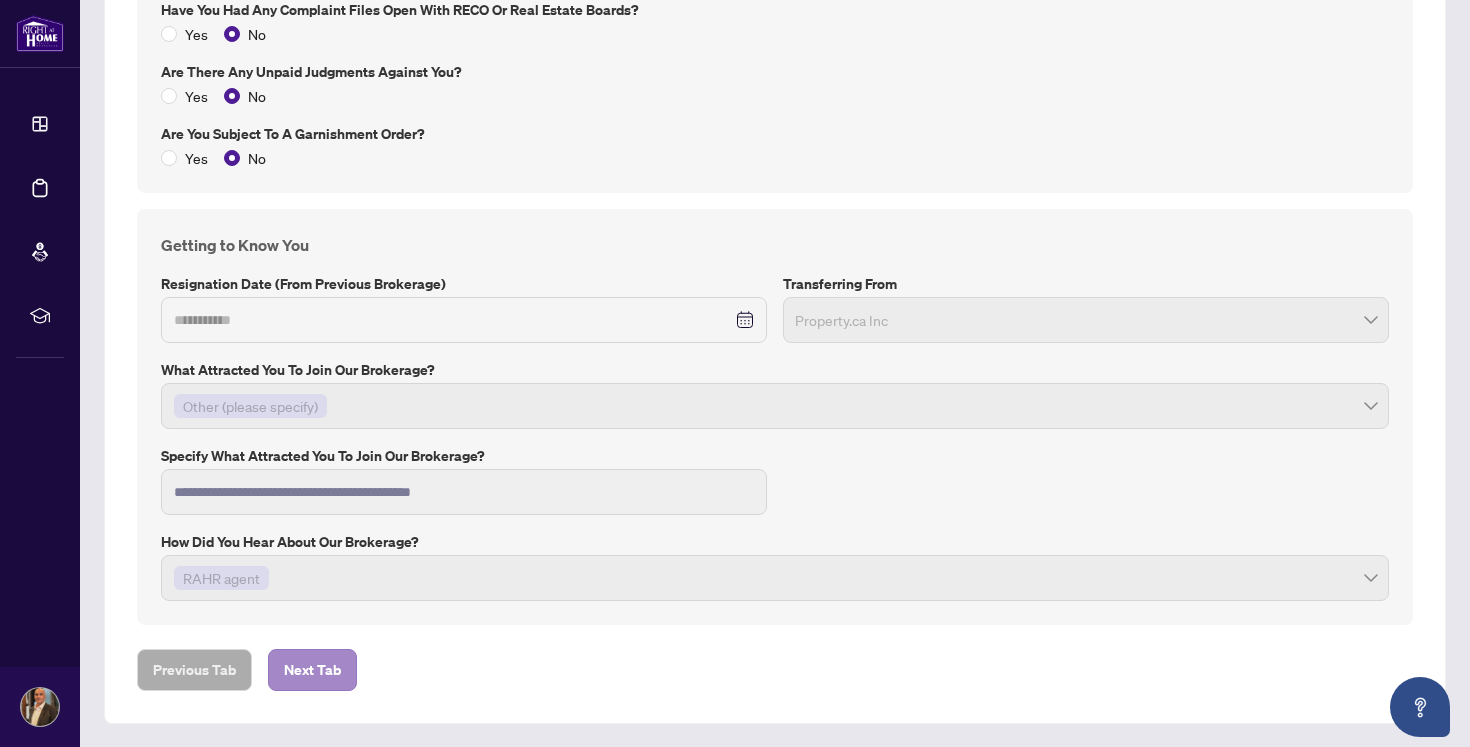 type on "**********" 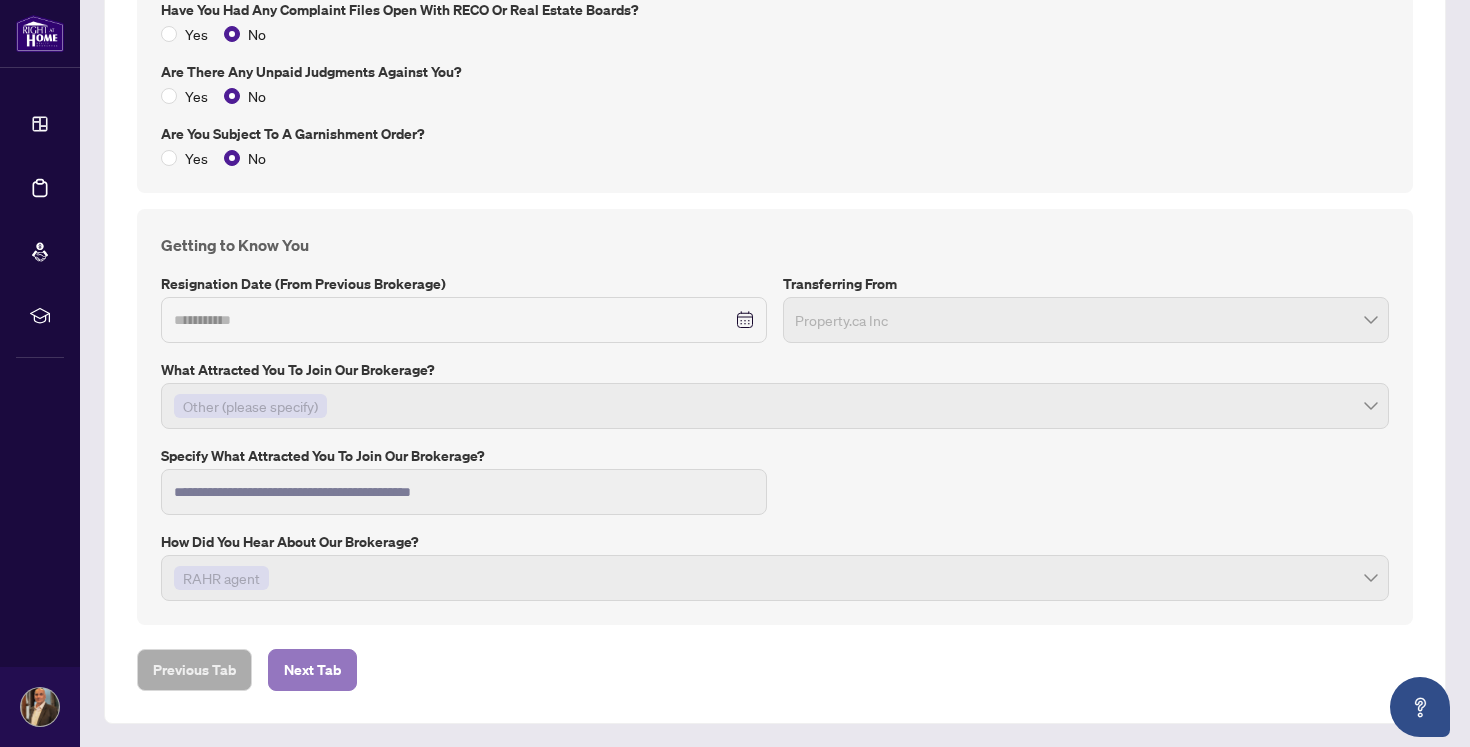 click on "Next Tab" at bounding box center [312, 670] 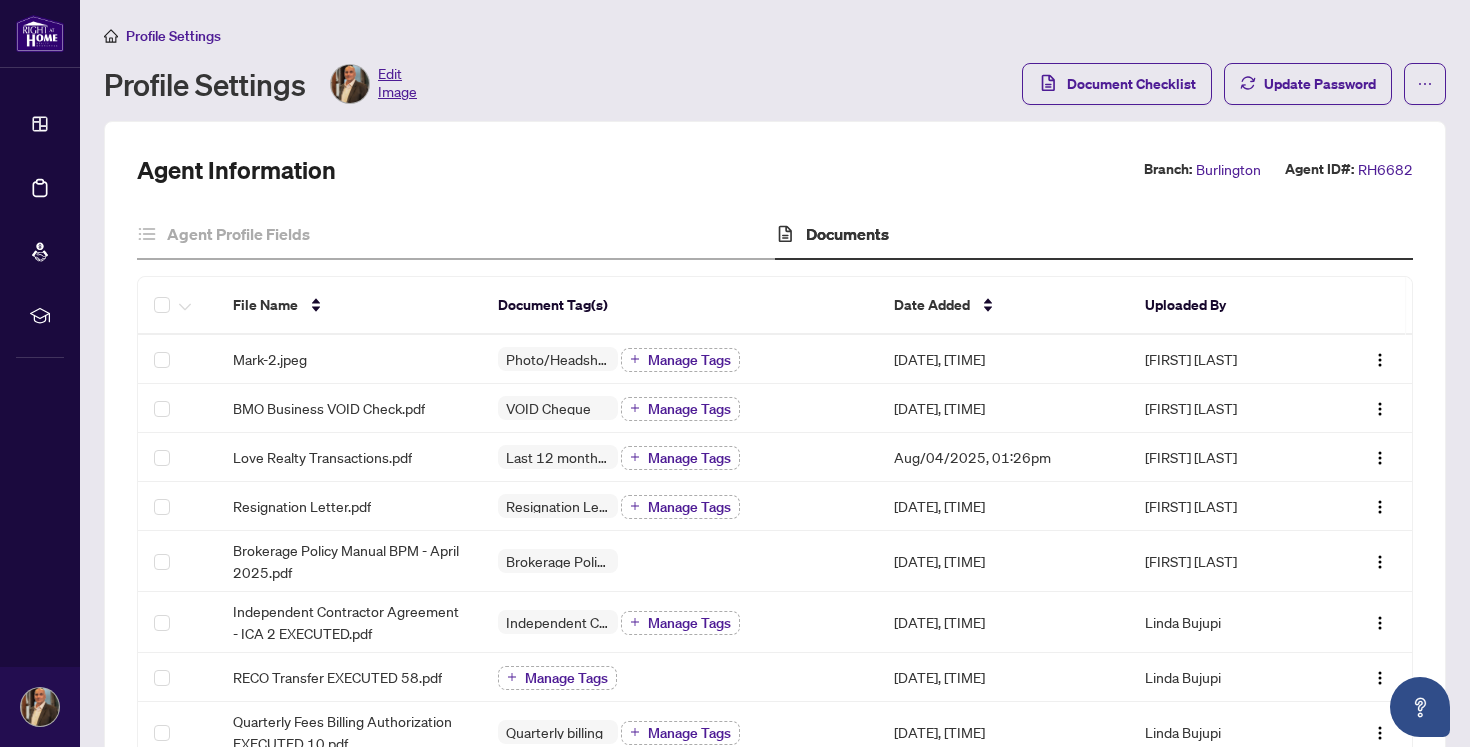 scroll, scrollTop: 23, scrollLeft: 0, axis: vertical 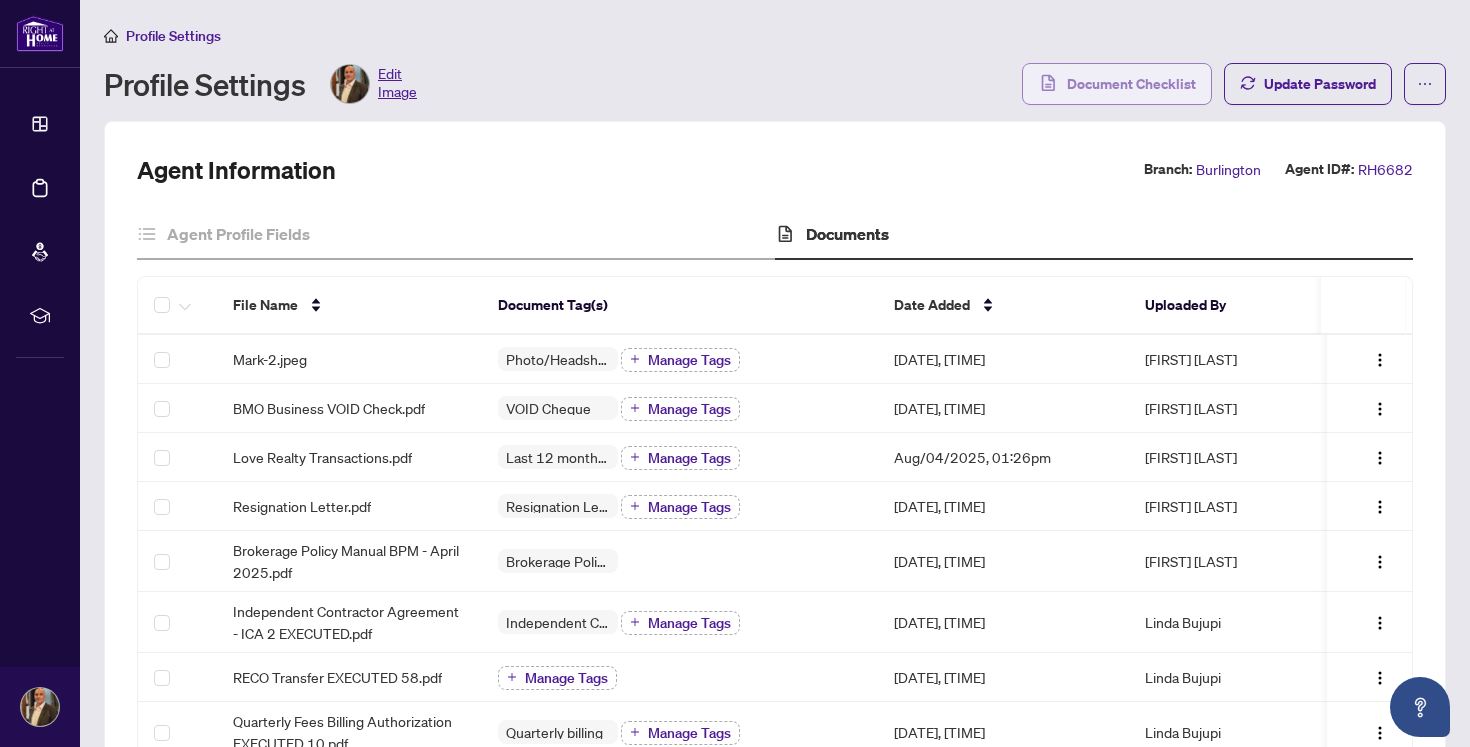 click 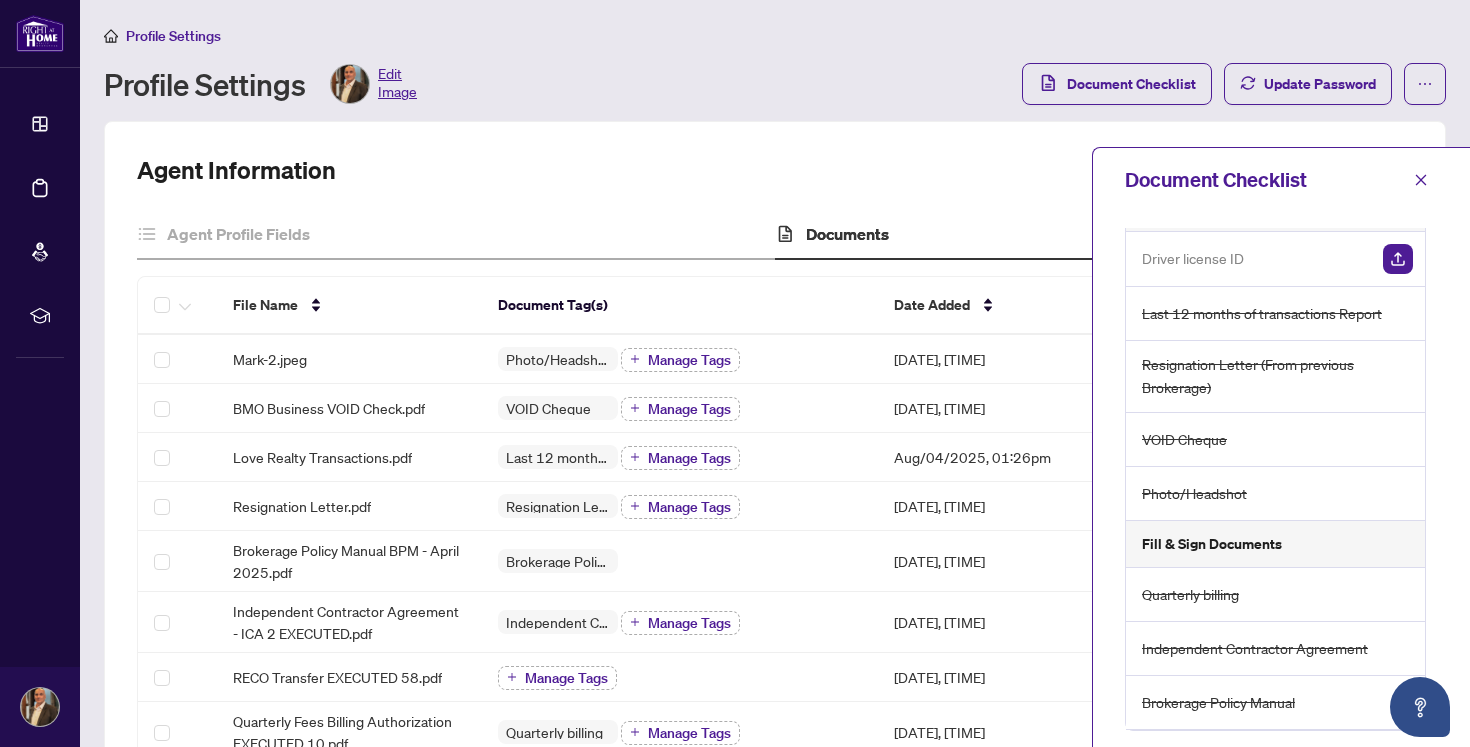 scroll, scrollTop: 0, scrollLeft: 0, axis: both 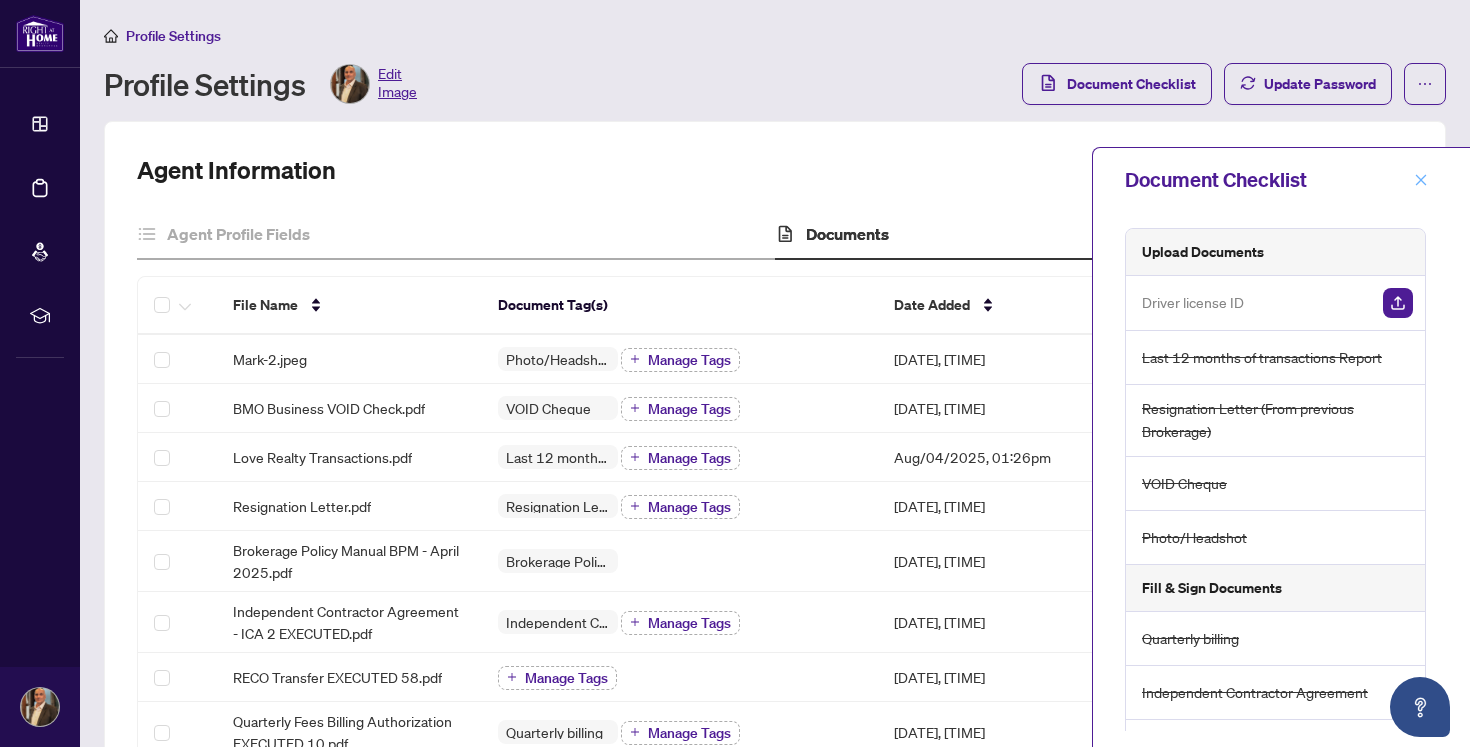 click 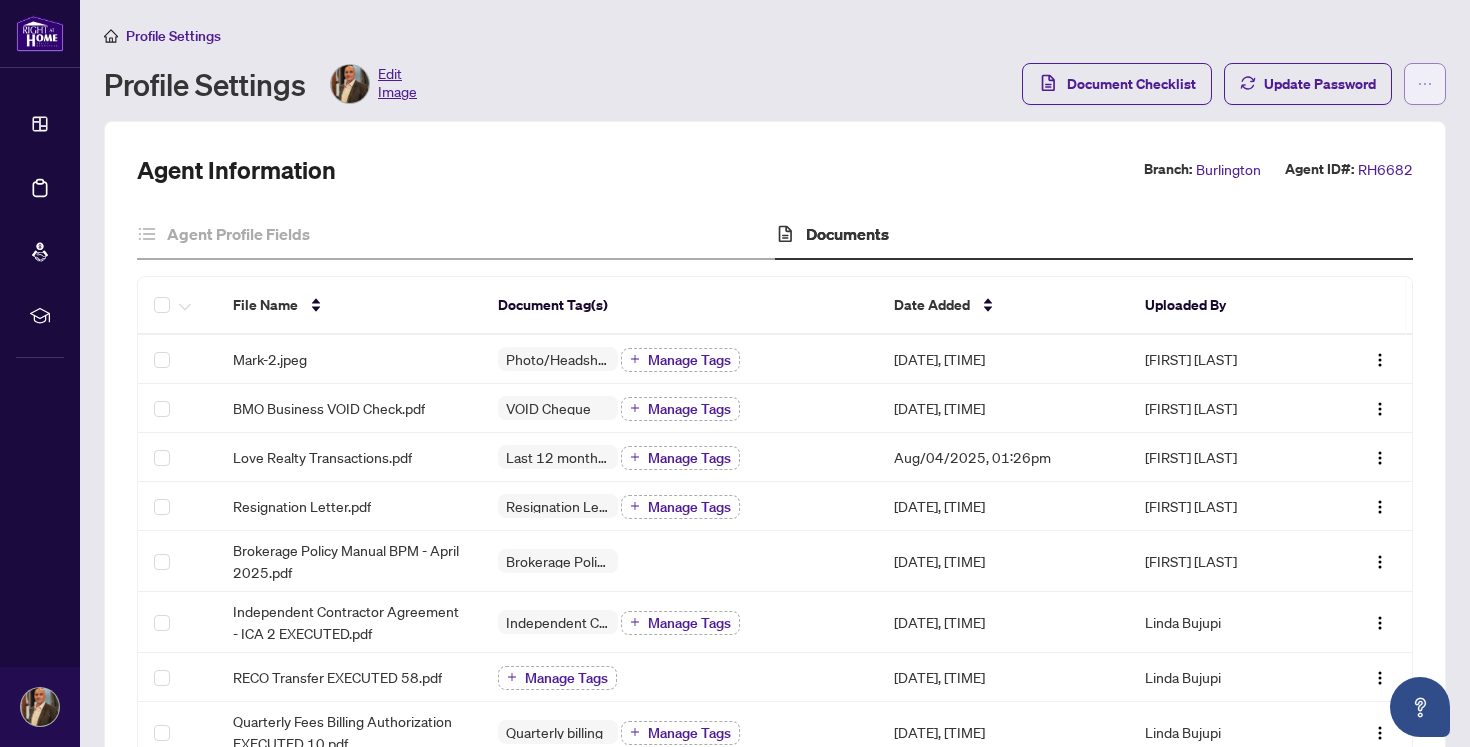 click at bounding box center (1425, 84) 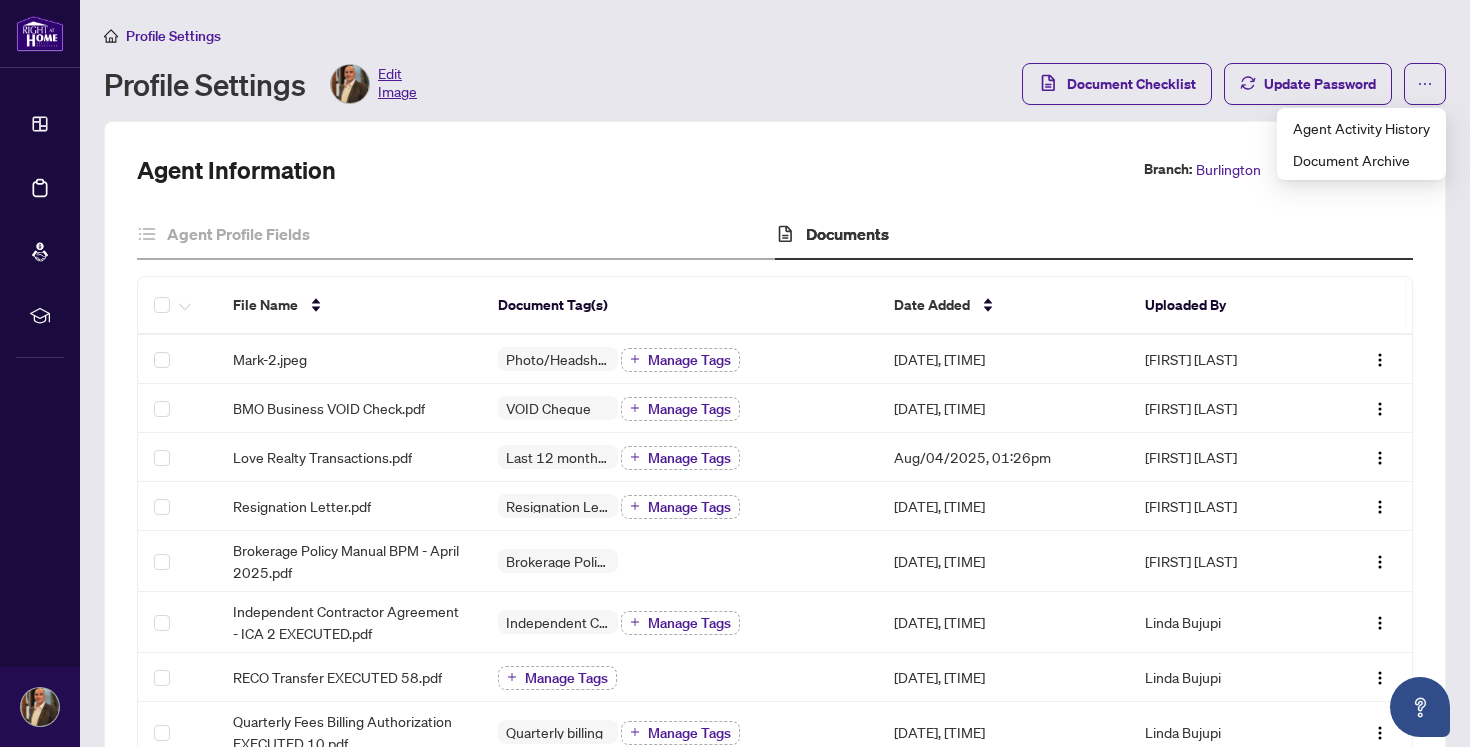 click on "Agent Information Branch: Burlington Agent ID#: RH6682" at bounding box center (775, 170) 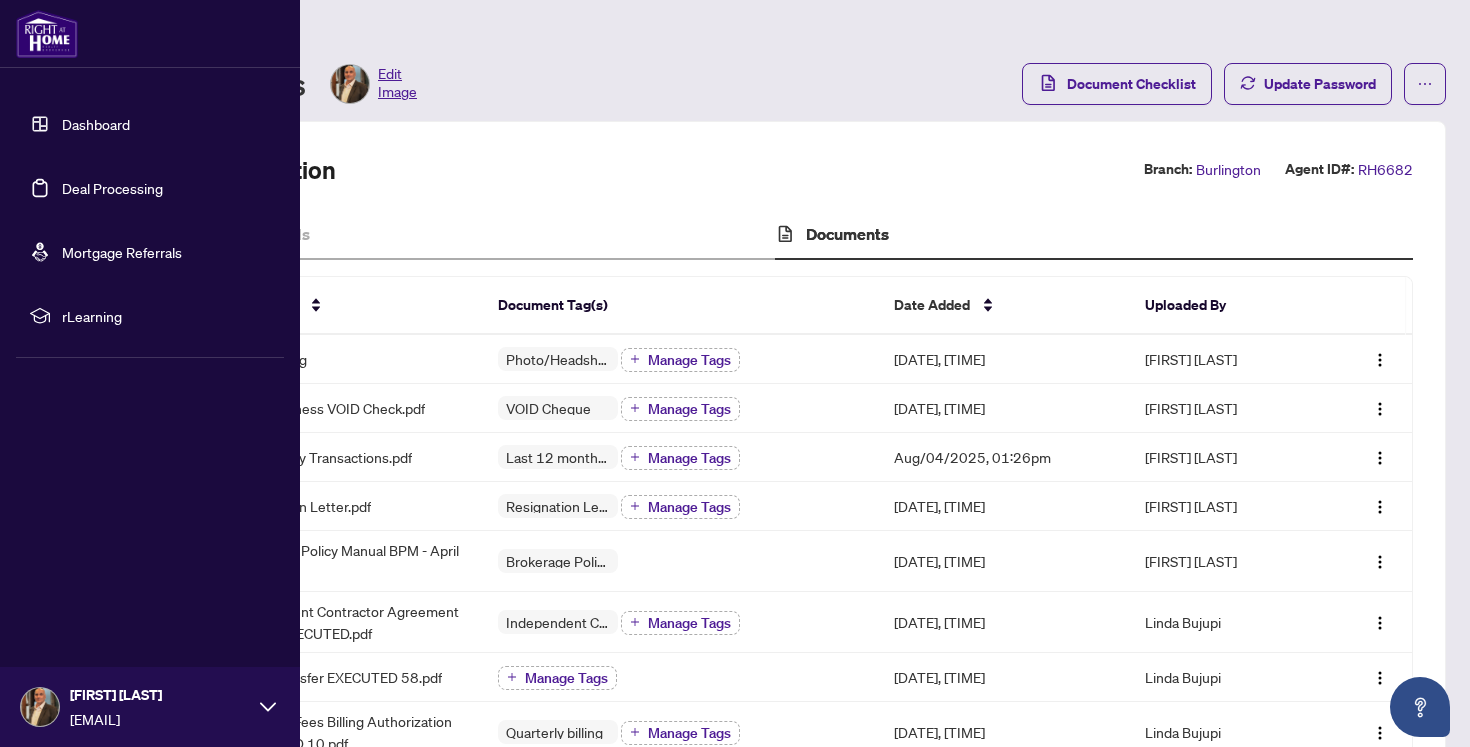 click on "Dashboard" at bounding box center [96, 124] 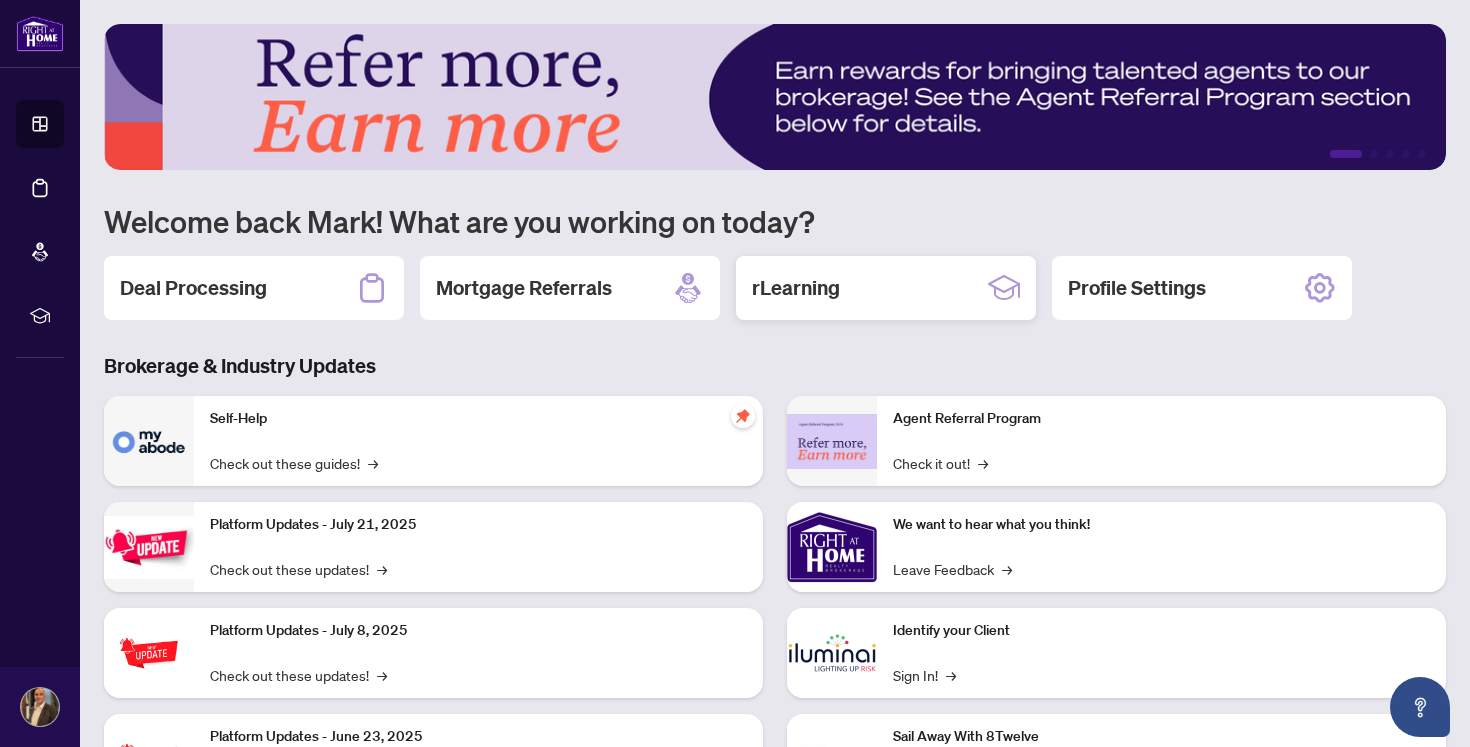 click on "rLearning" at bounding box center (796, 288) 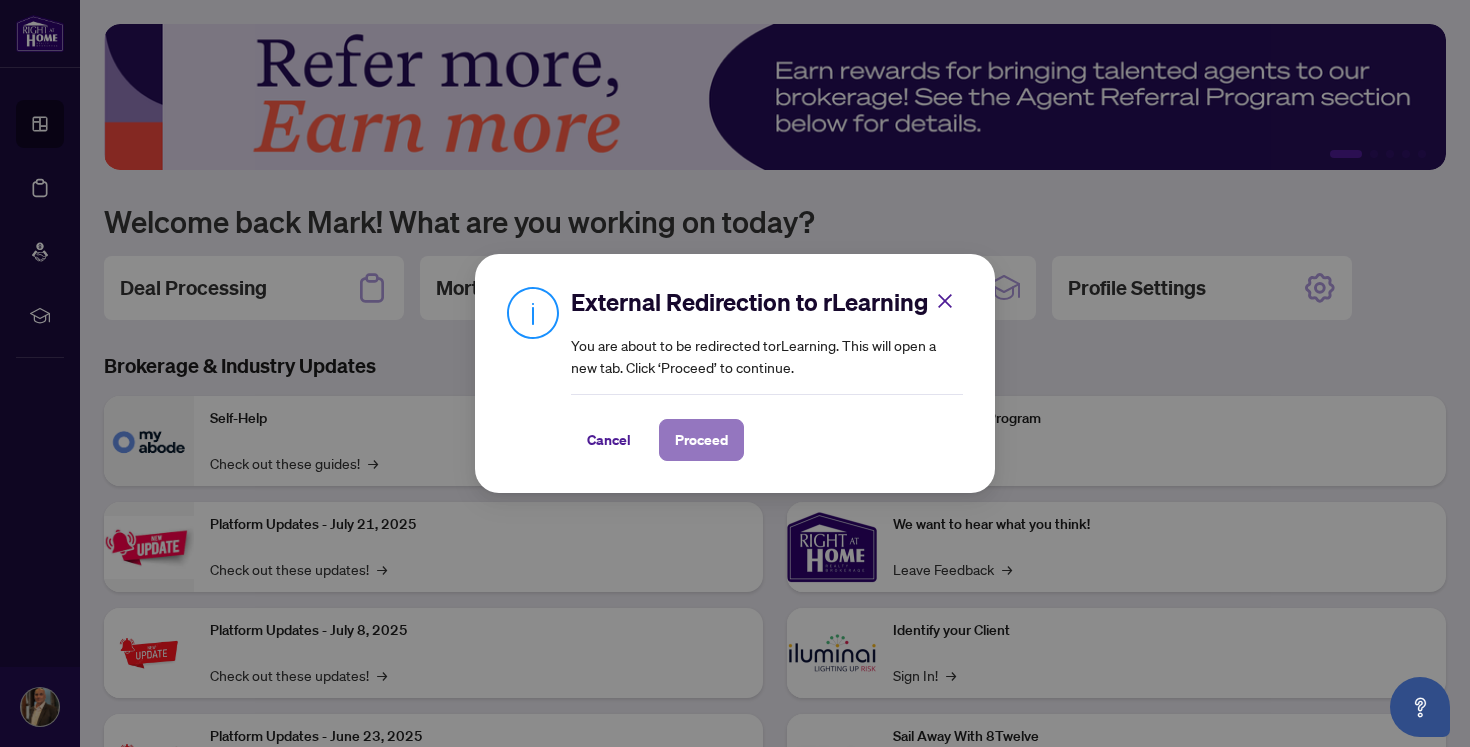 click on "Proceed" at bounding box center [701, 440] 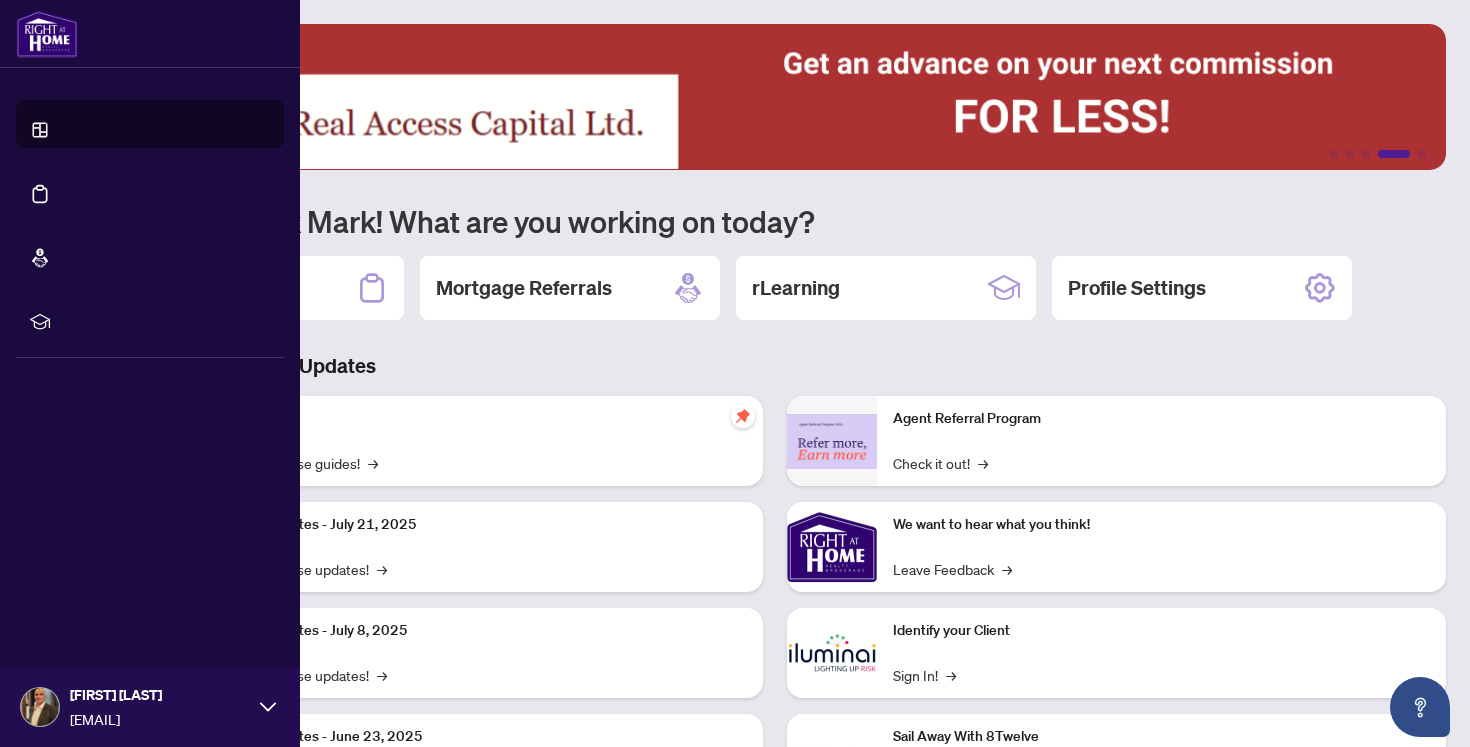 scroll, scrollTop: 0, scrollLeft: 0, axis: both 